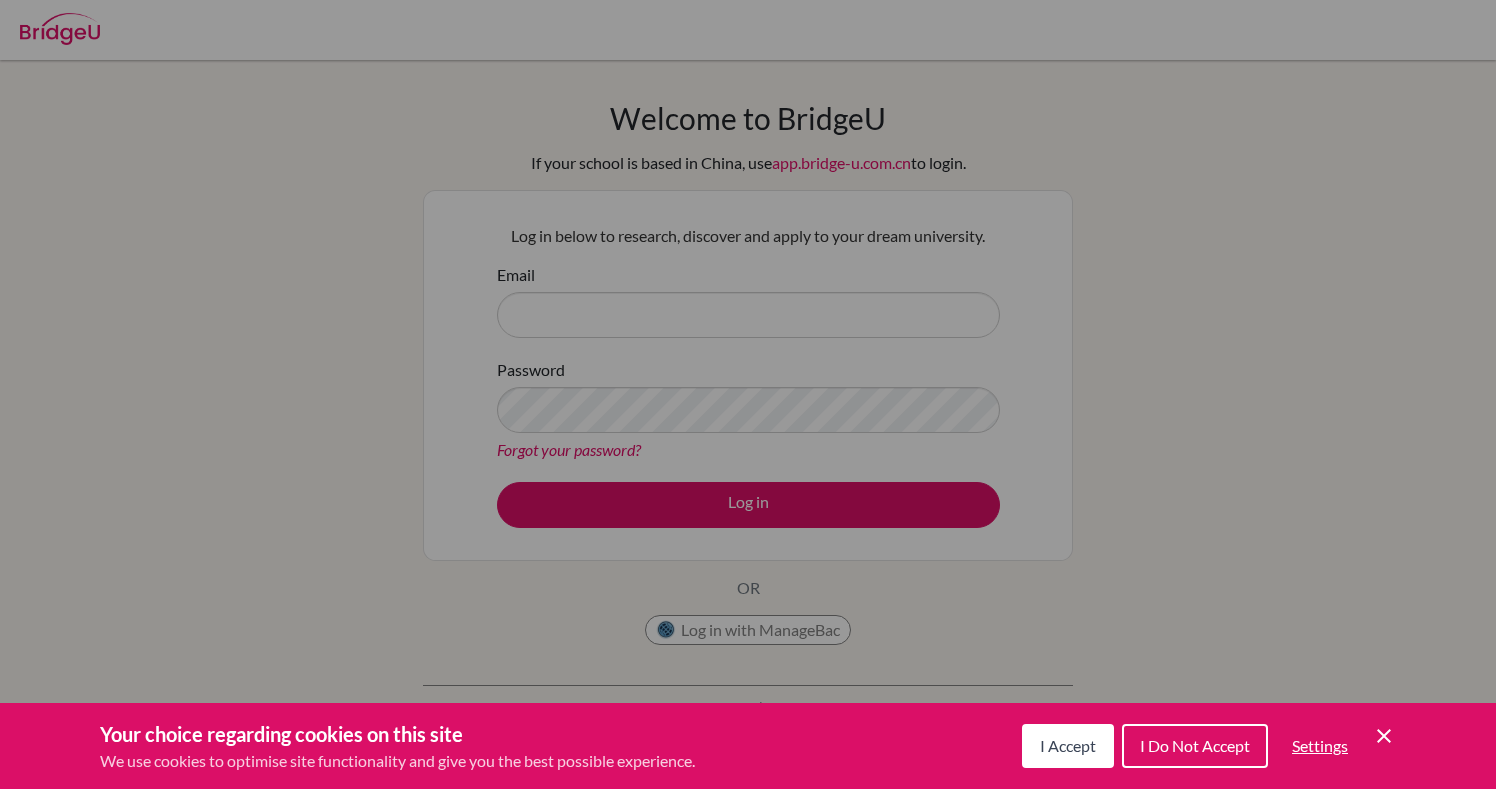 scroll, scrollTop: 0, scrollLeft: 0, axis: both 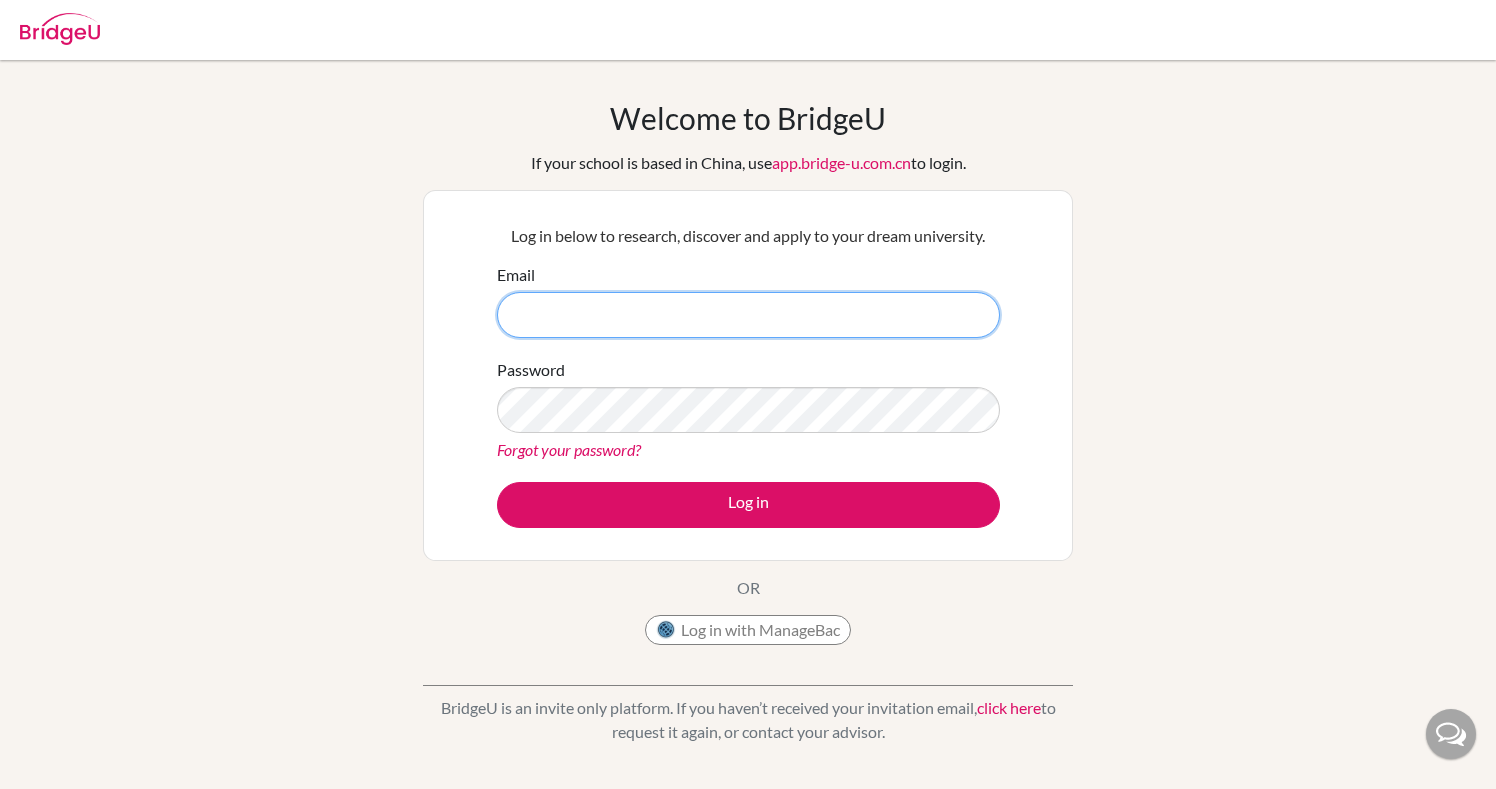 click on "Email" at bounding box center [748, 315] 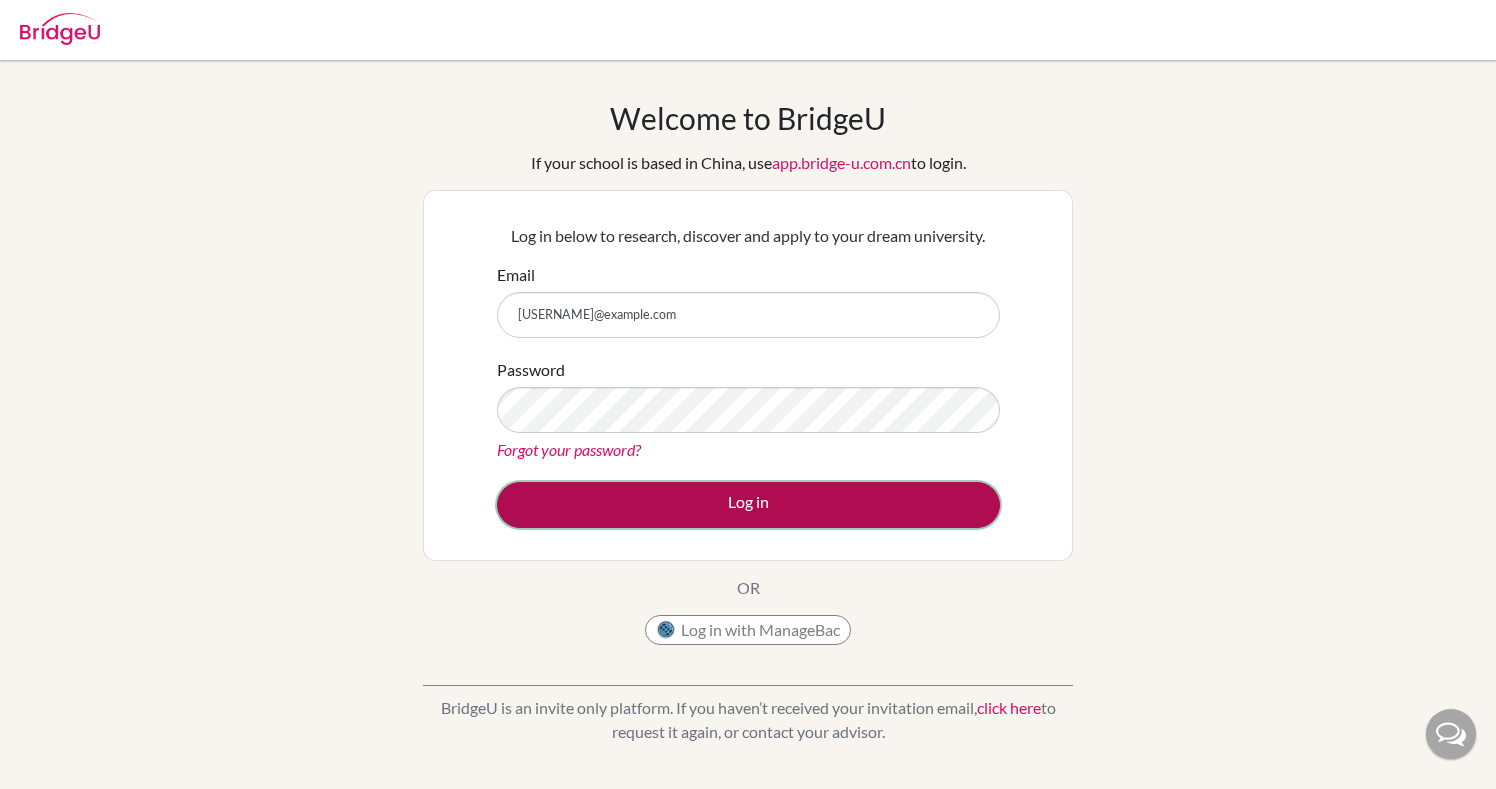 click on "Log in" at bounding box center [748, 505] 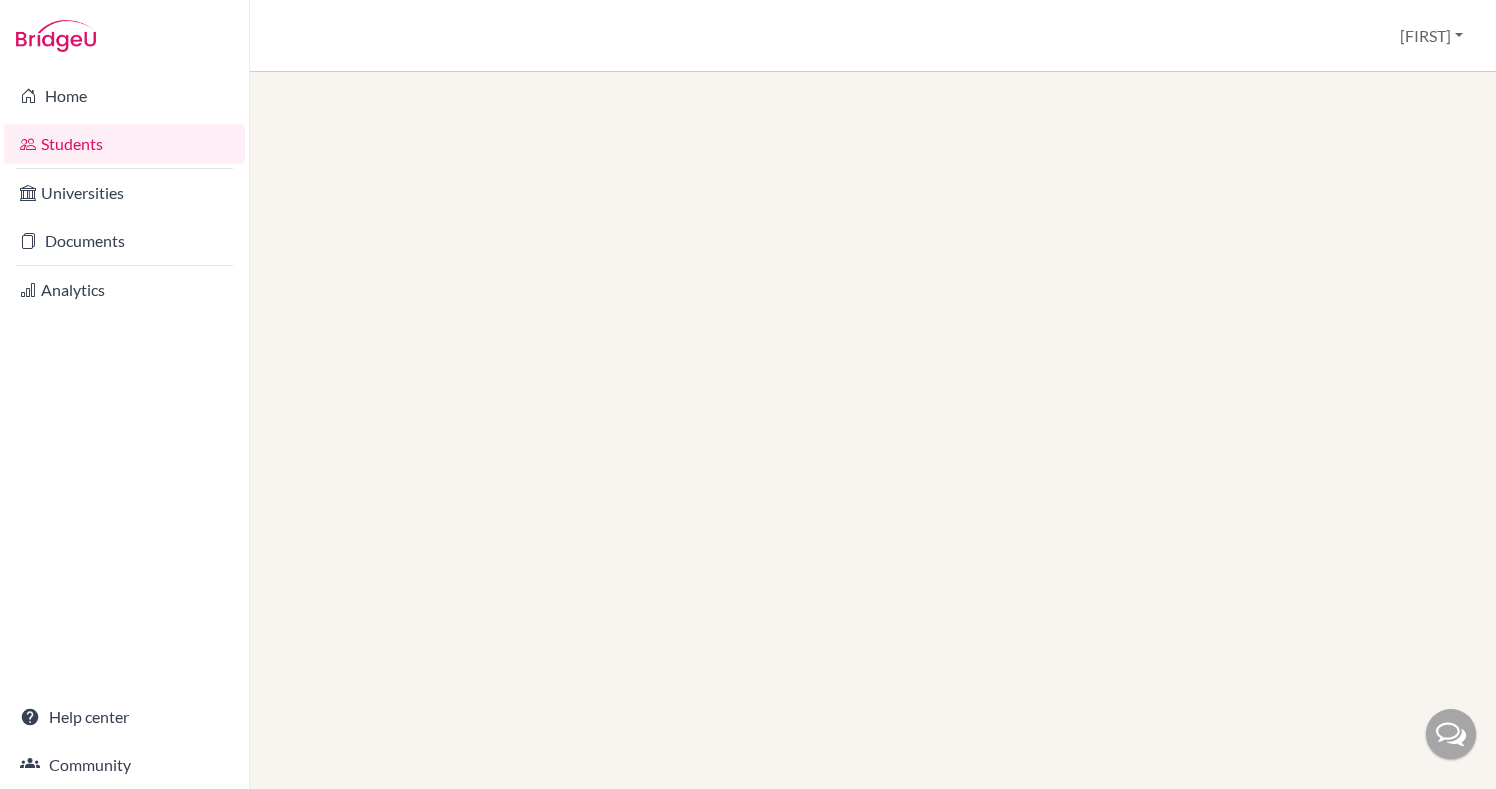 scroll, scrollTop: 0, scrollLeft: 0, axis: both 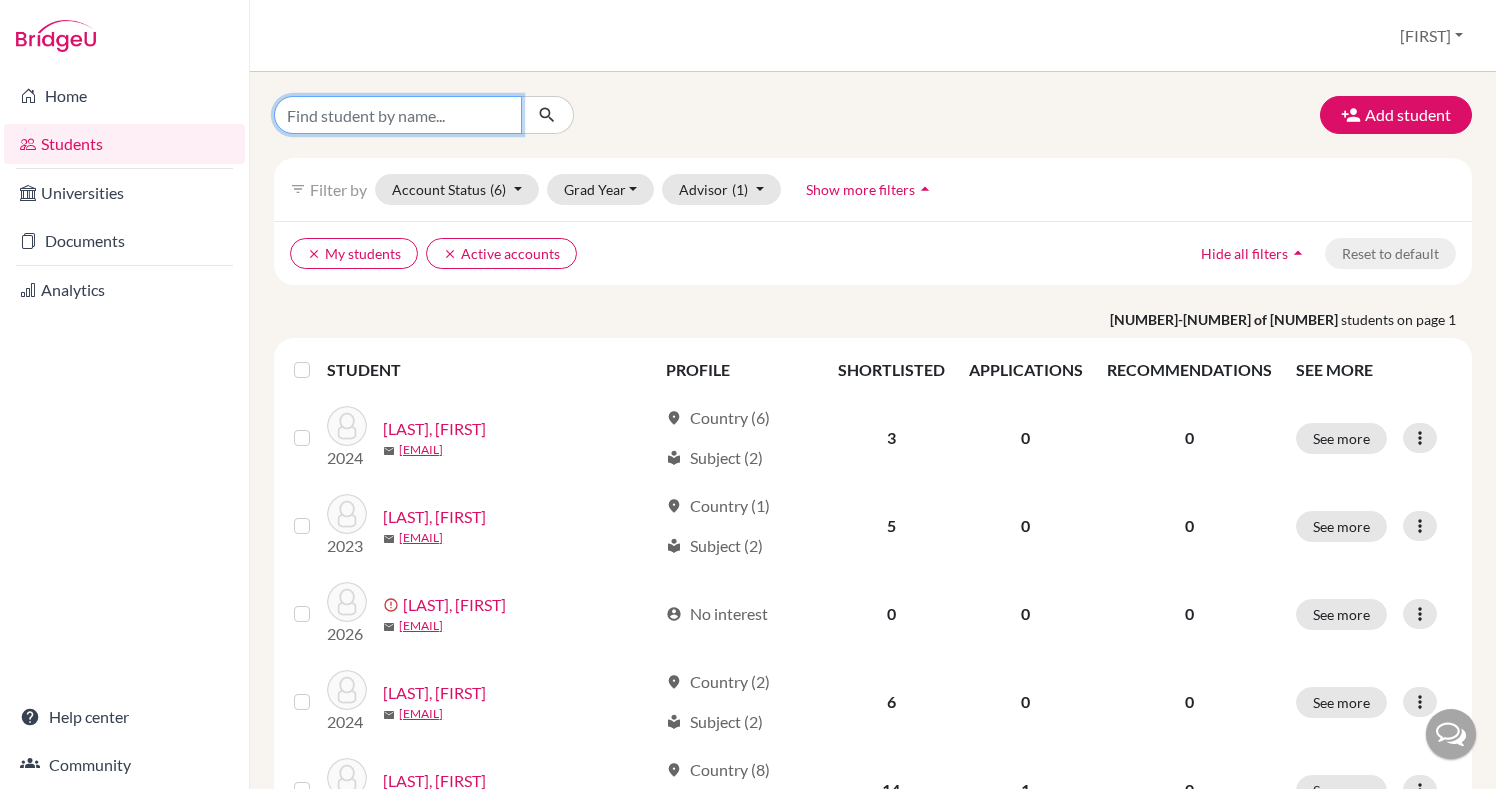 click at bounding box center [398, 115] 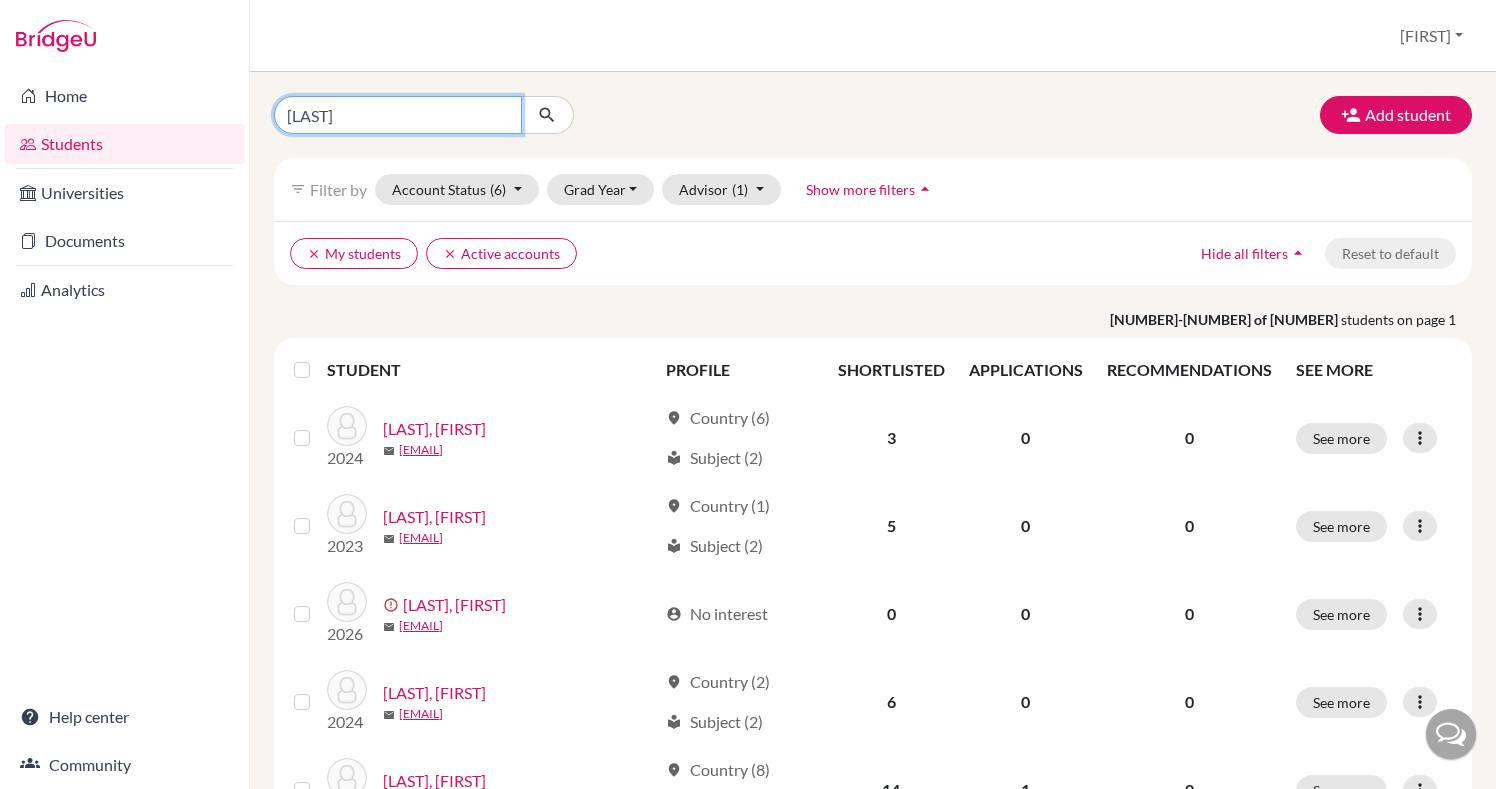 click on "leon" at bounding box center (398, 115) 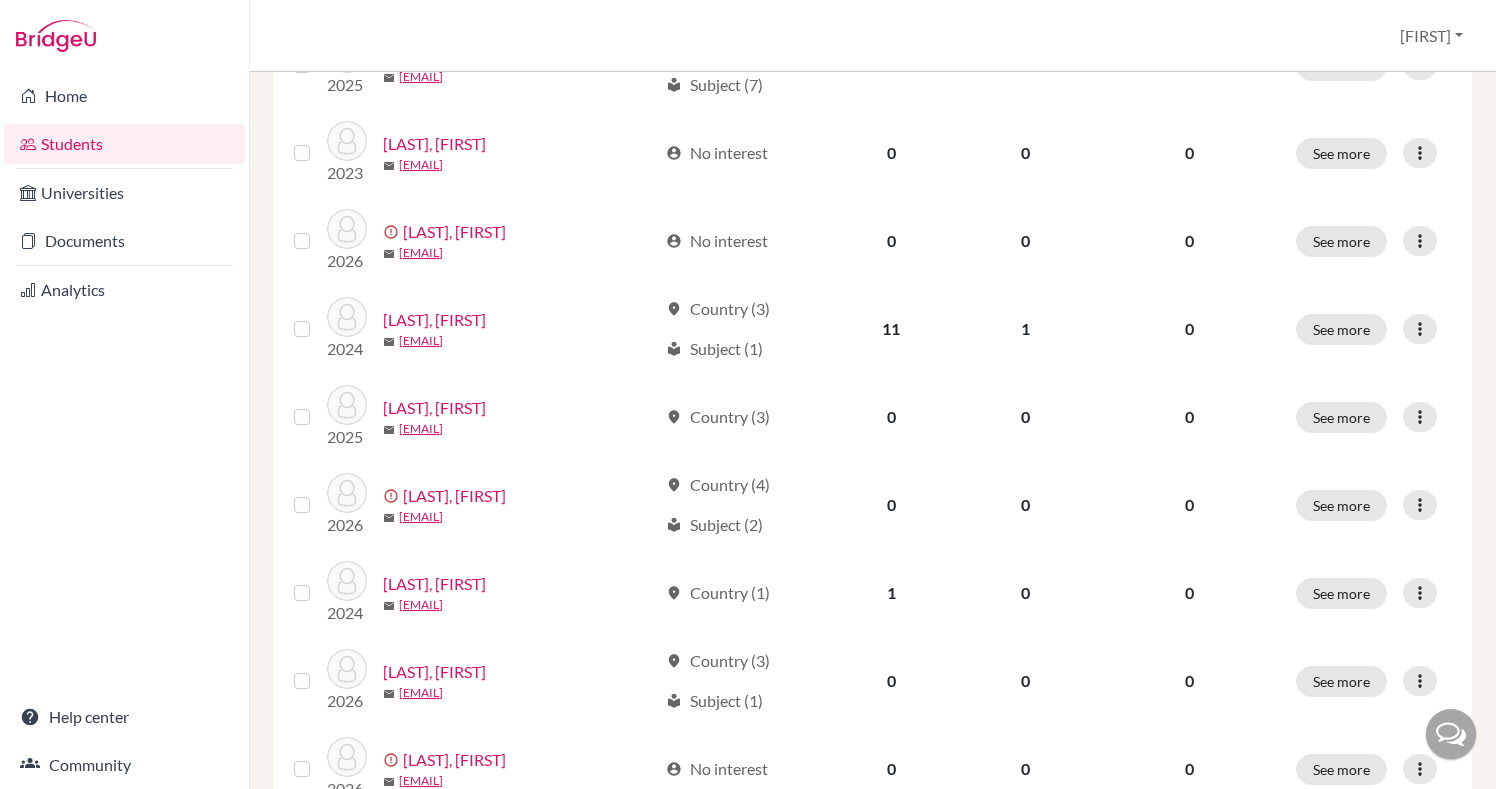 scroll, scrollTop: 1499, scrollLeft: 0, axis: vertical 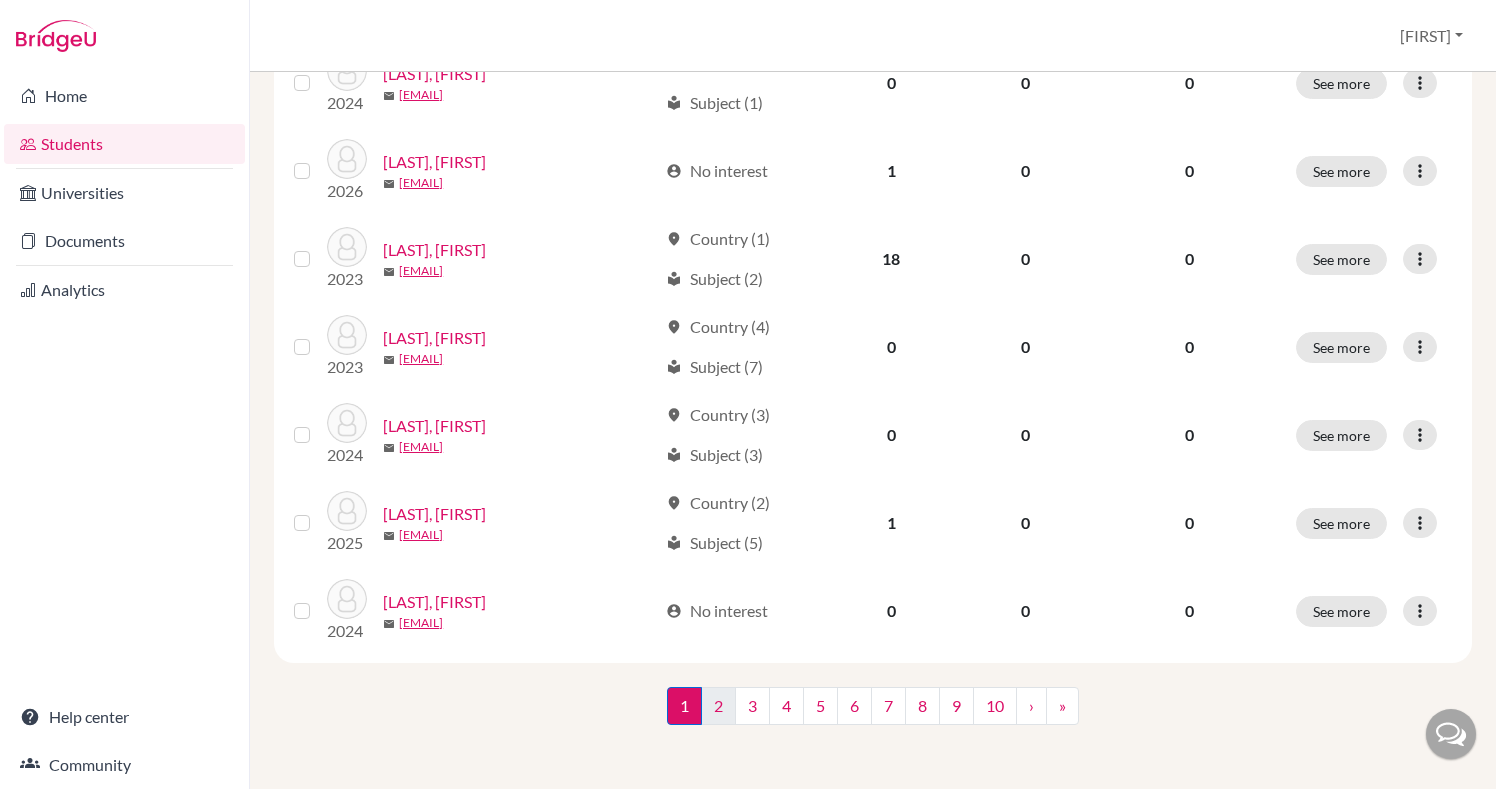 type on "[NAME]" 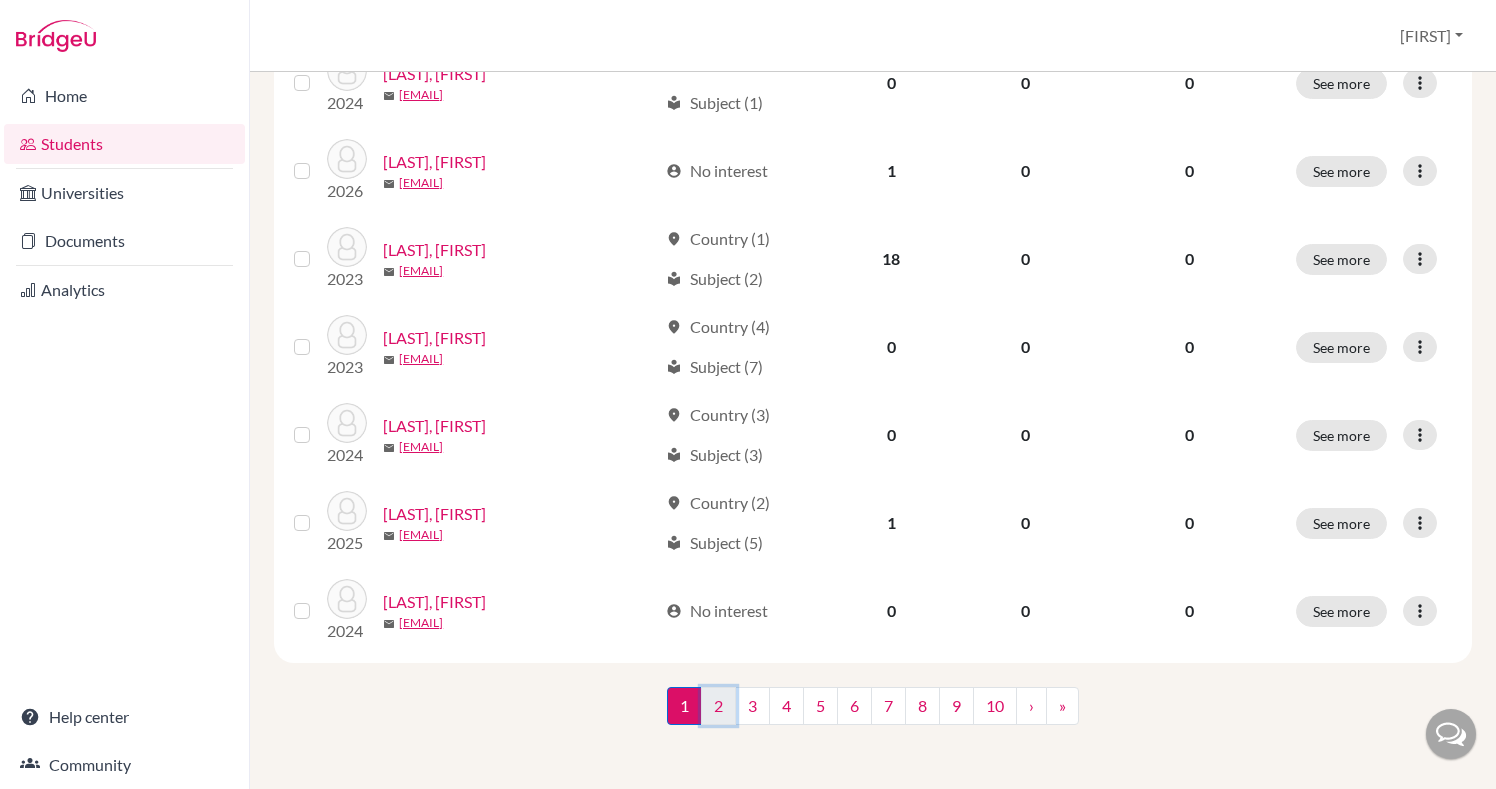 click on "2" at bounding box center (718, 706) 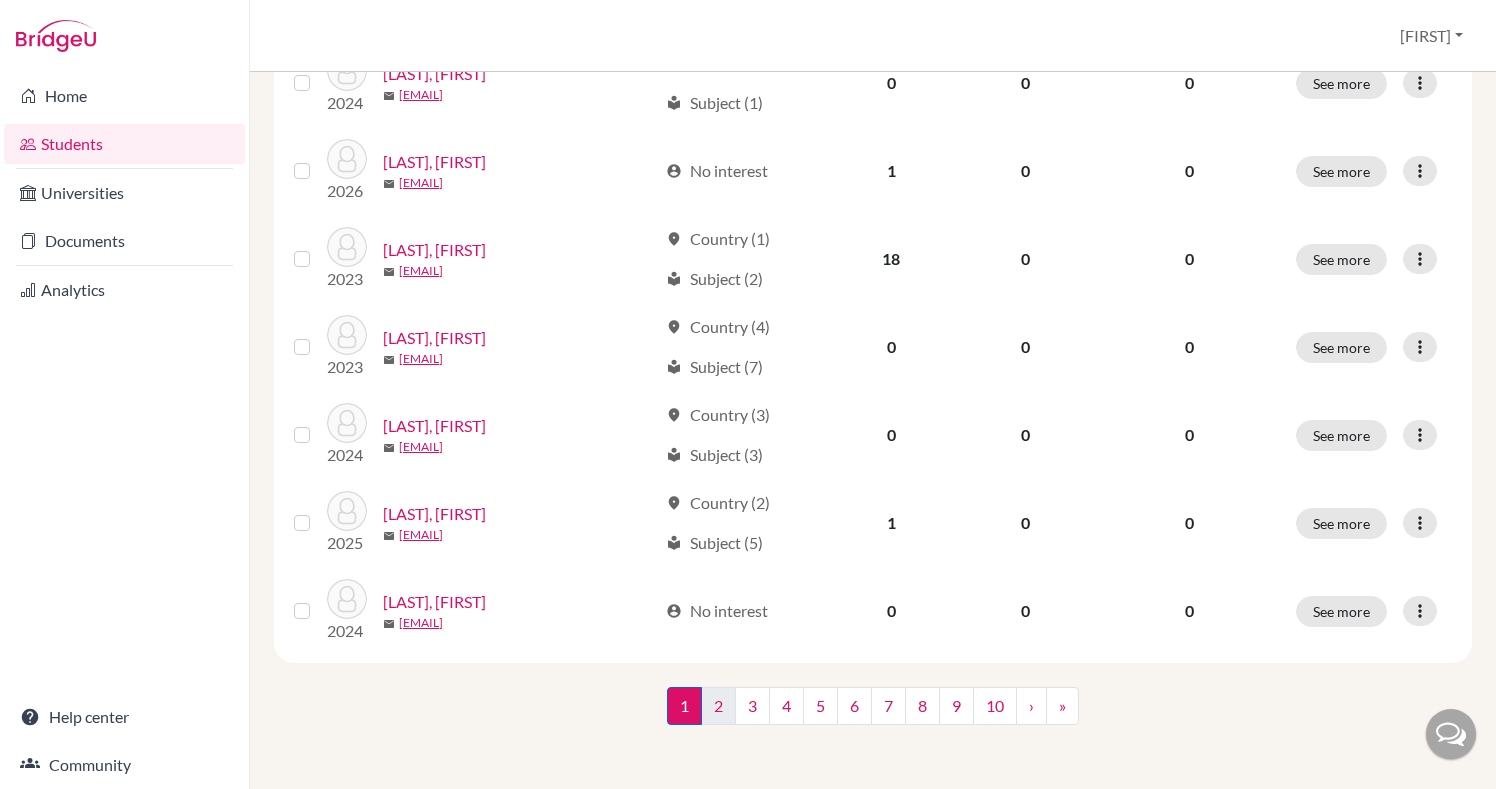 scroll, scrollTop: 0, scrollLeft: 0, axis: both 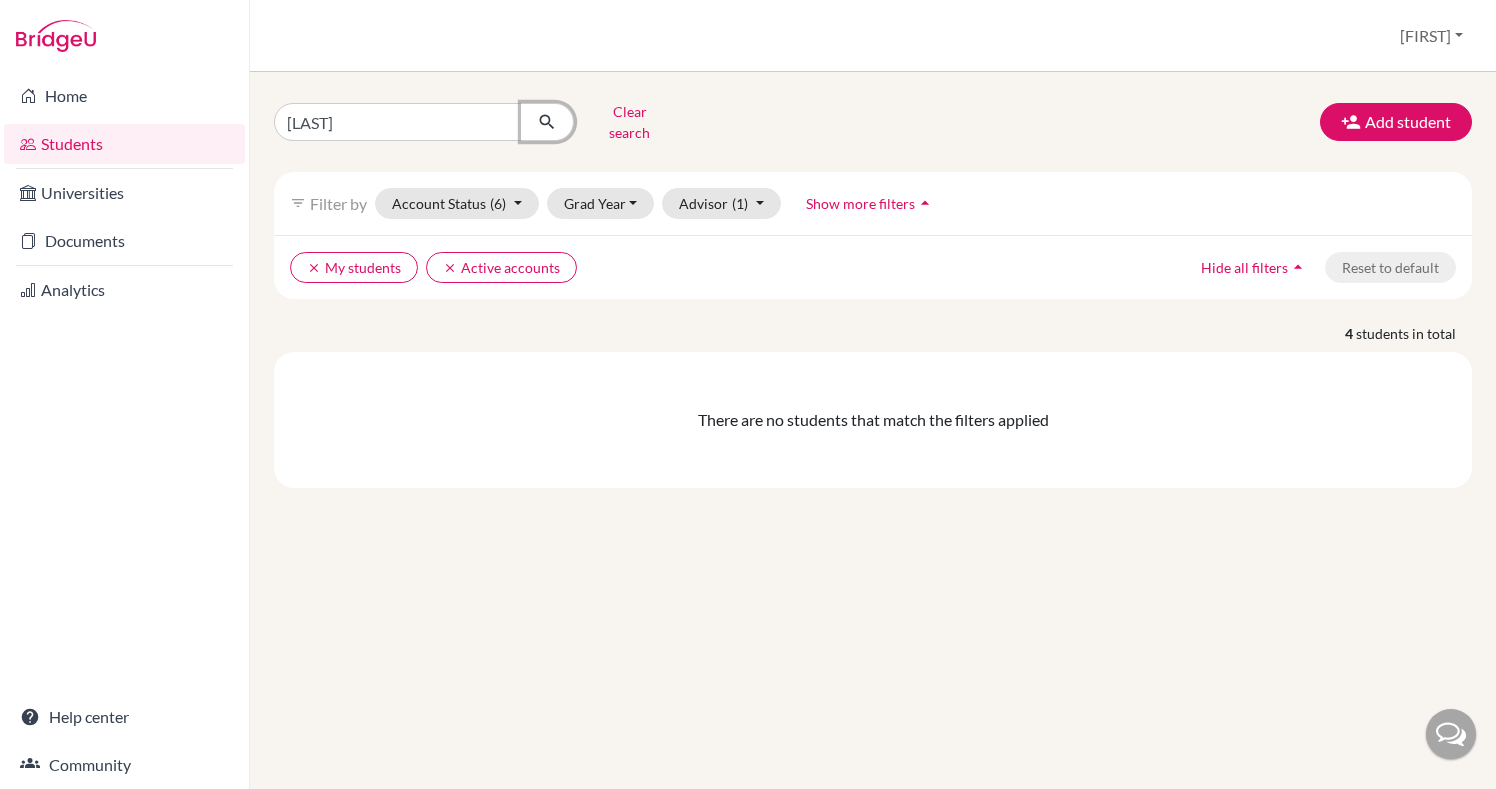 click at bounding box center (547, 122) 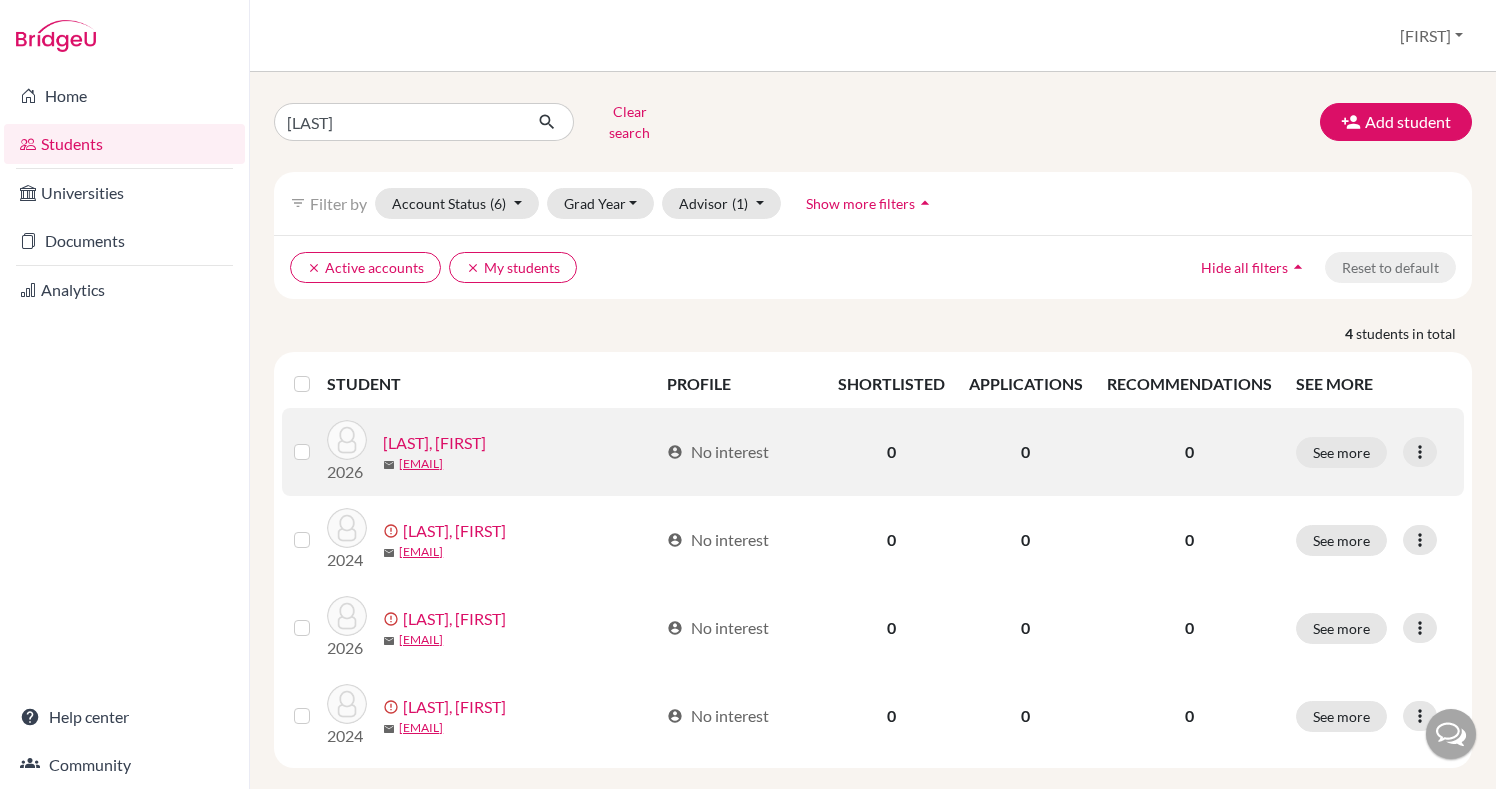 click on "[LAST], [LAST]" at bounding box center [434, 443] 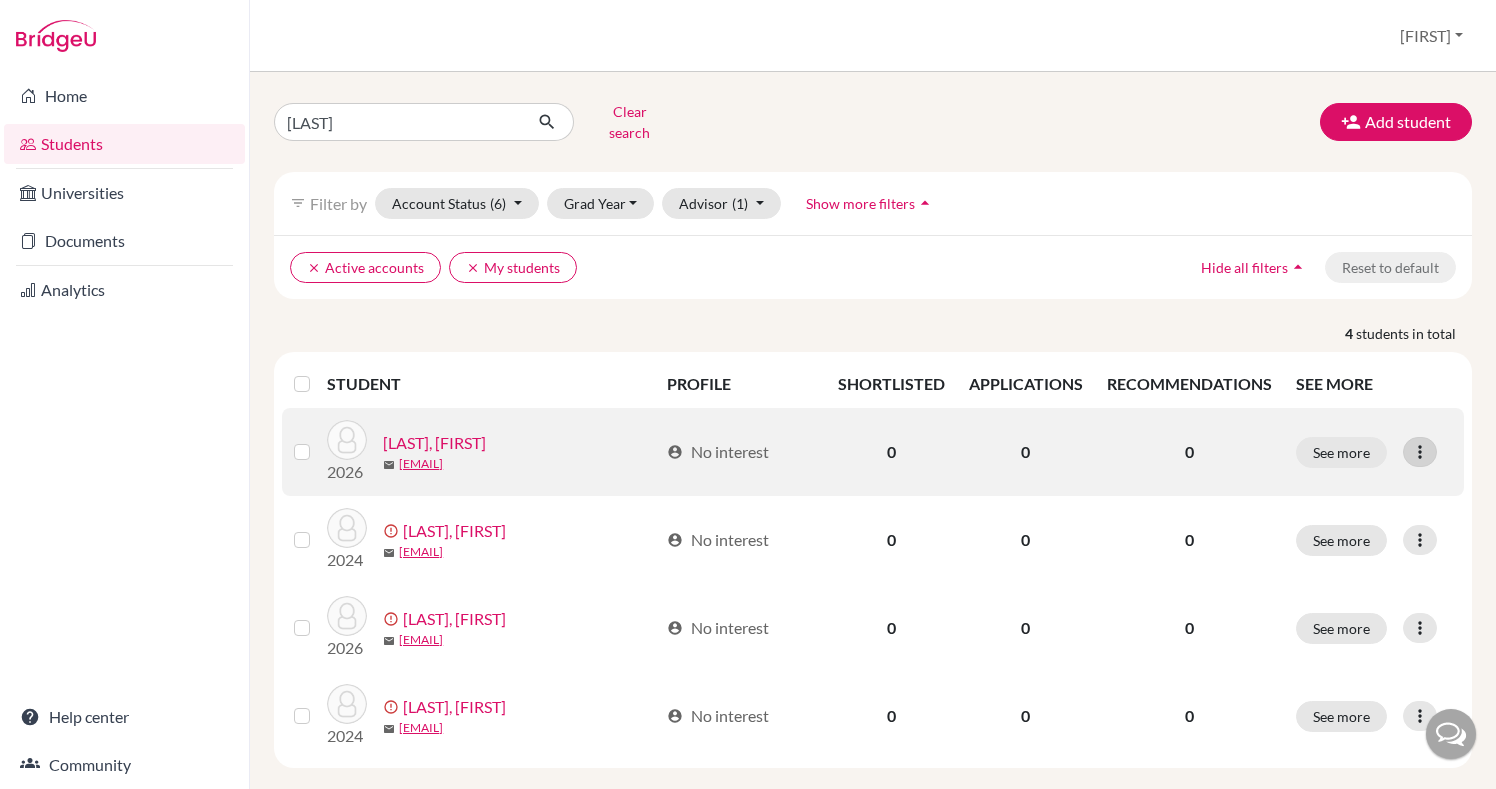 click at bounding box center (1420, 452) 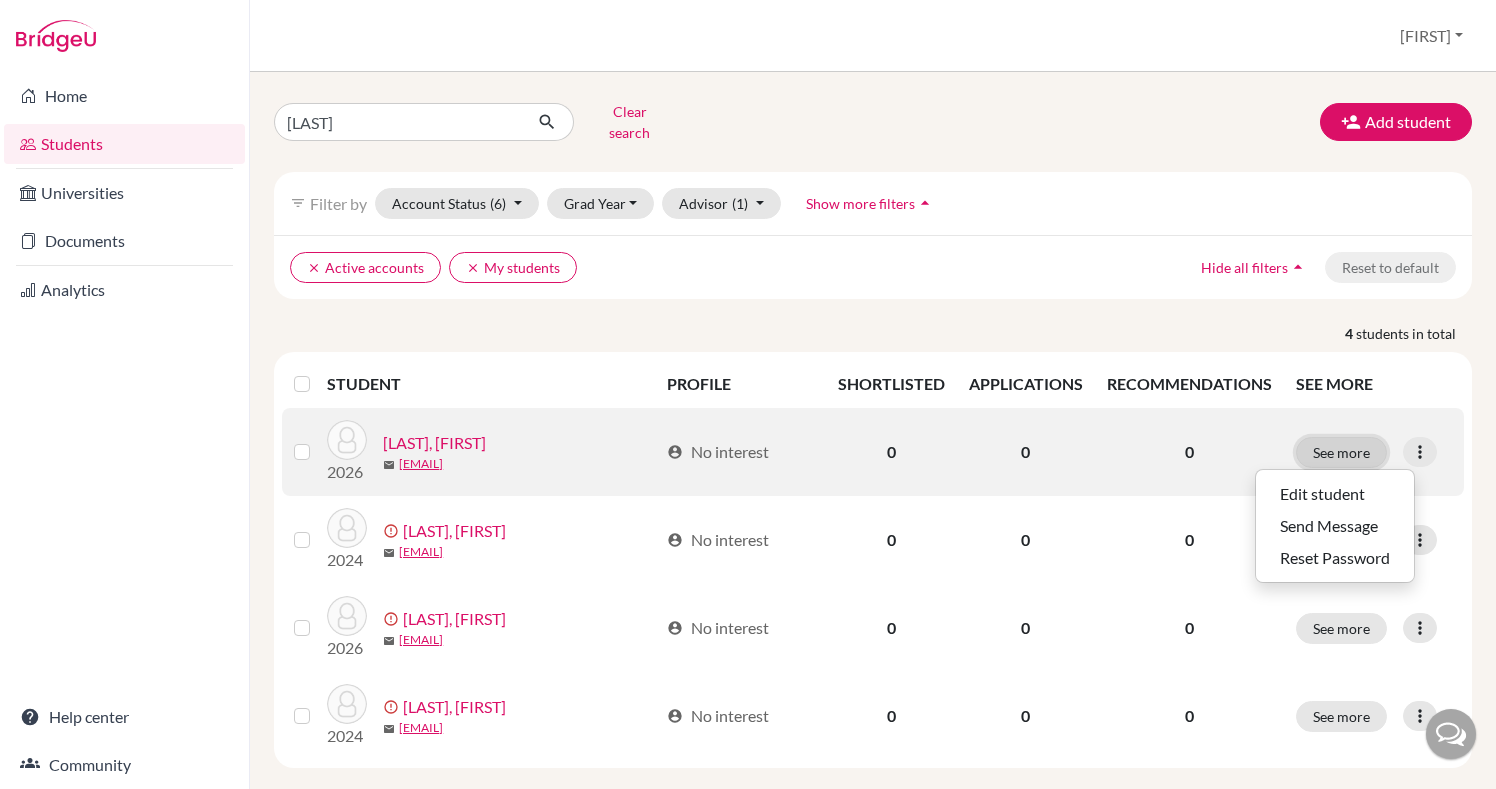 click on "See more" at bounding box center [1341, 452] 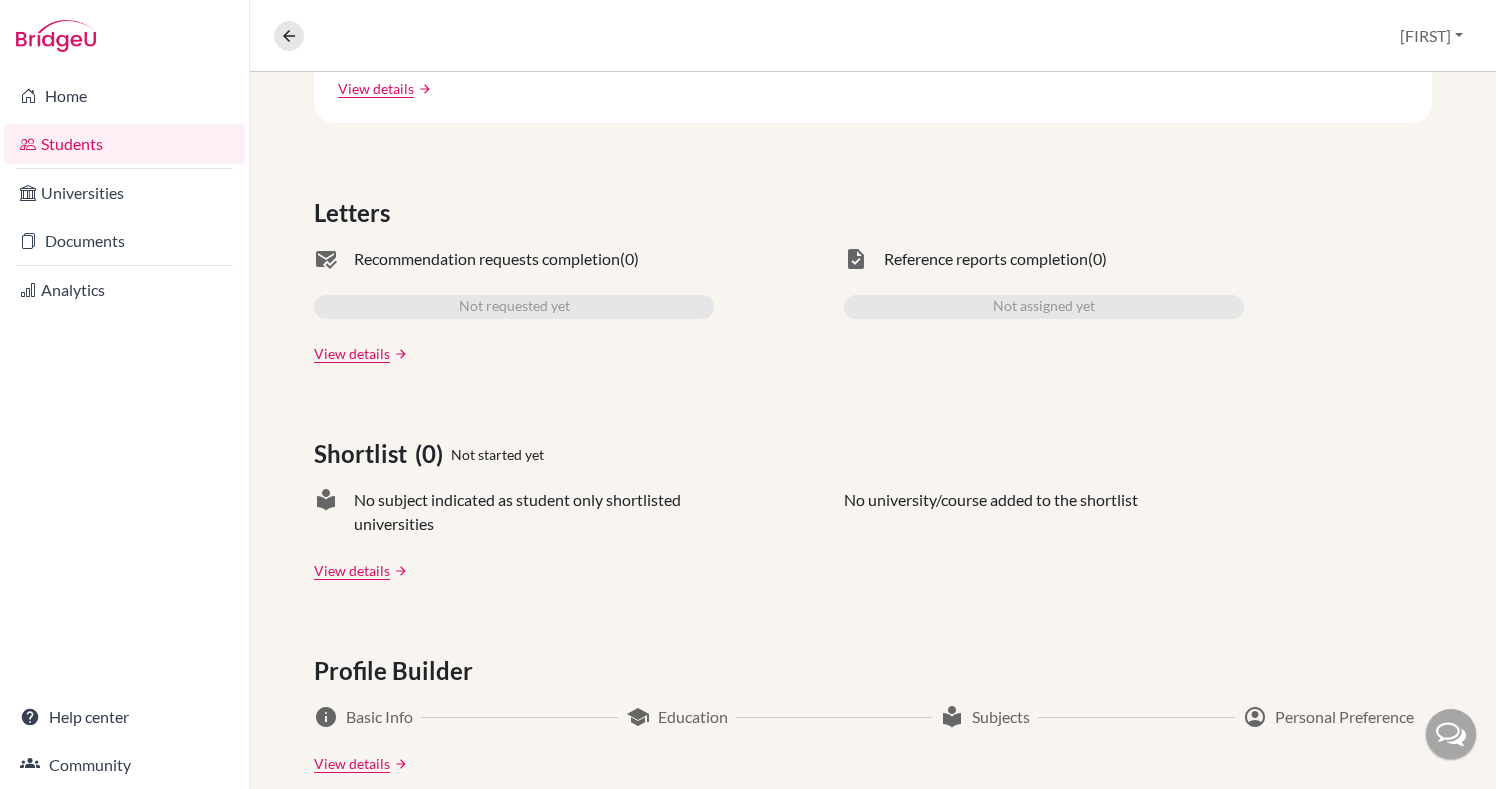 scroll, scrollTop: 970, scrollLeft: 0, axis: vertical 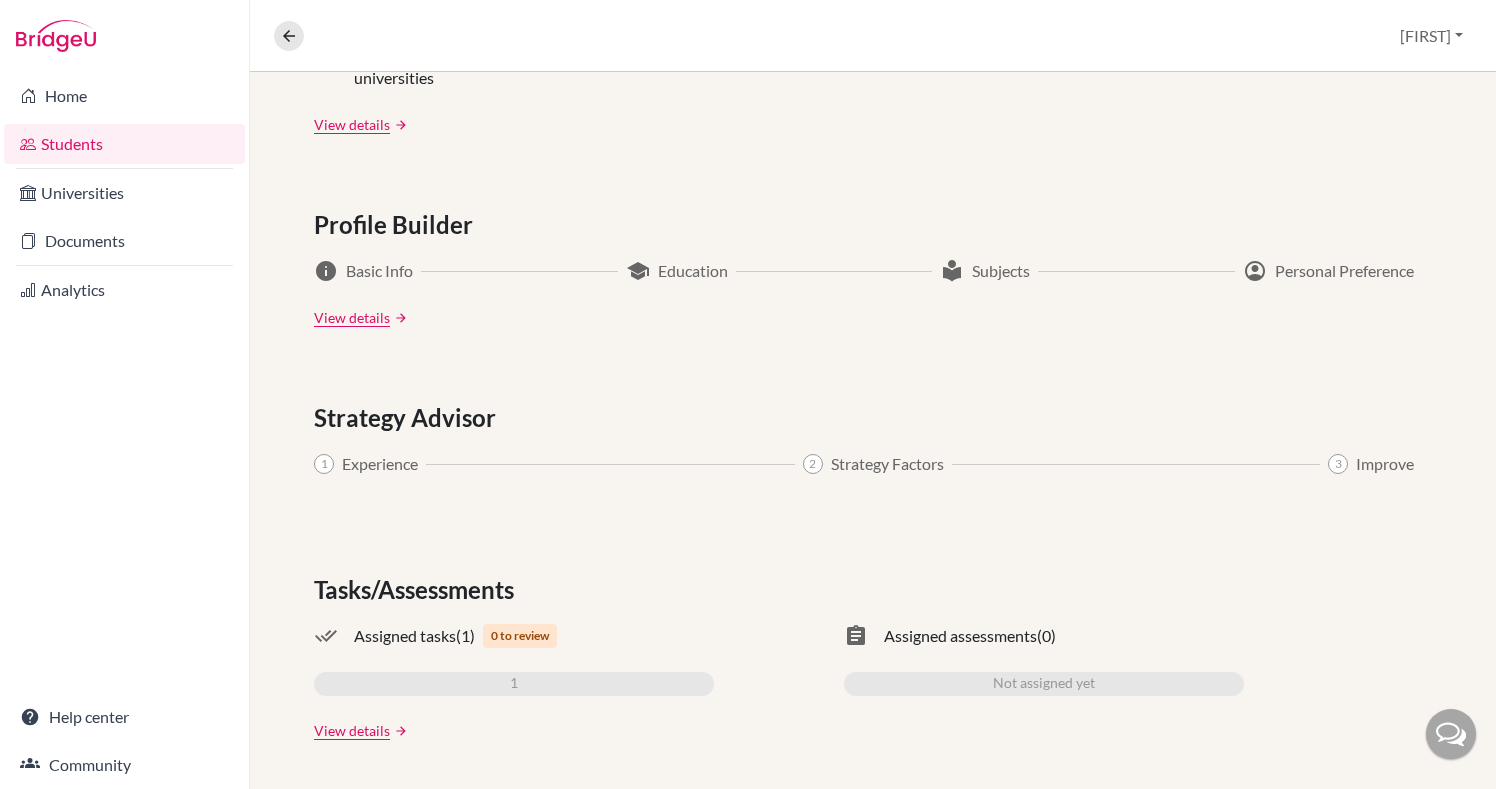 click on "Assigned tasks" at bounding box center (405, 636) 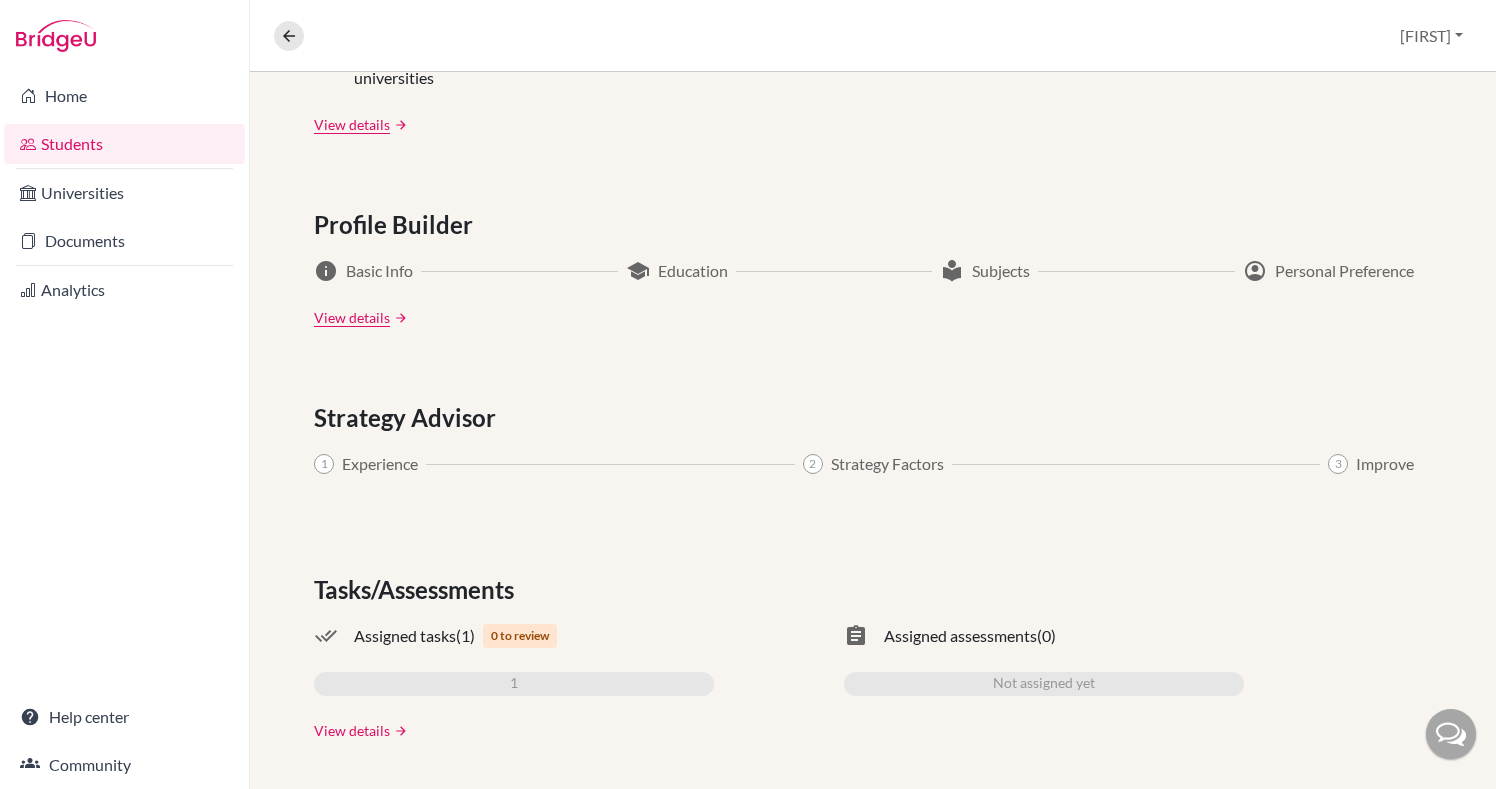 click on "View details" at bounding box center (352, 730) 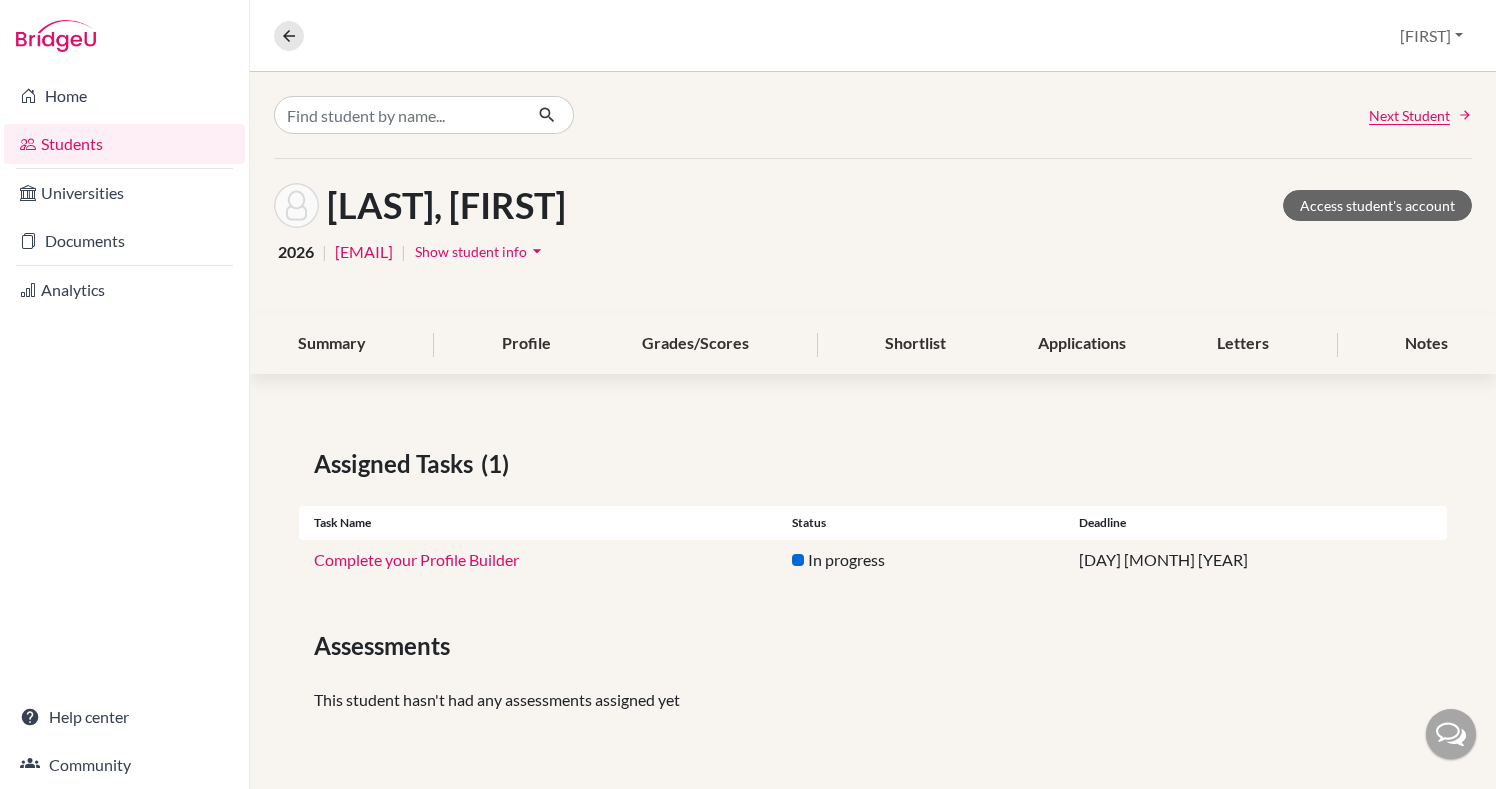 click on "arrow_drop_down" at bounding box center [537, 251] 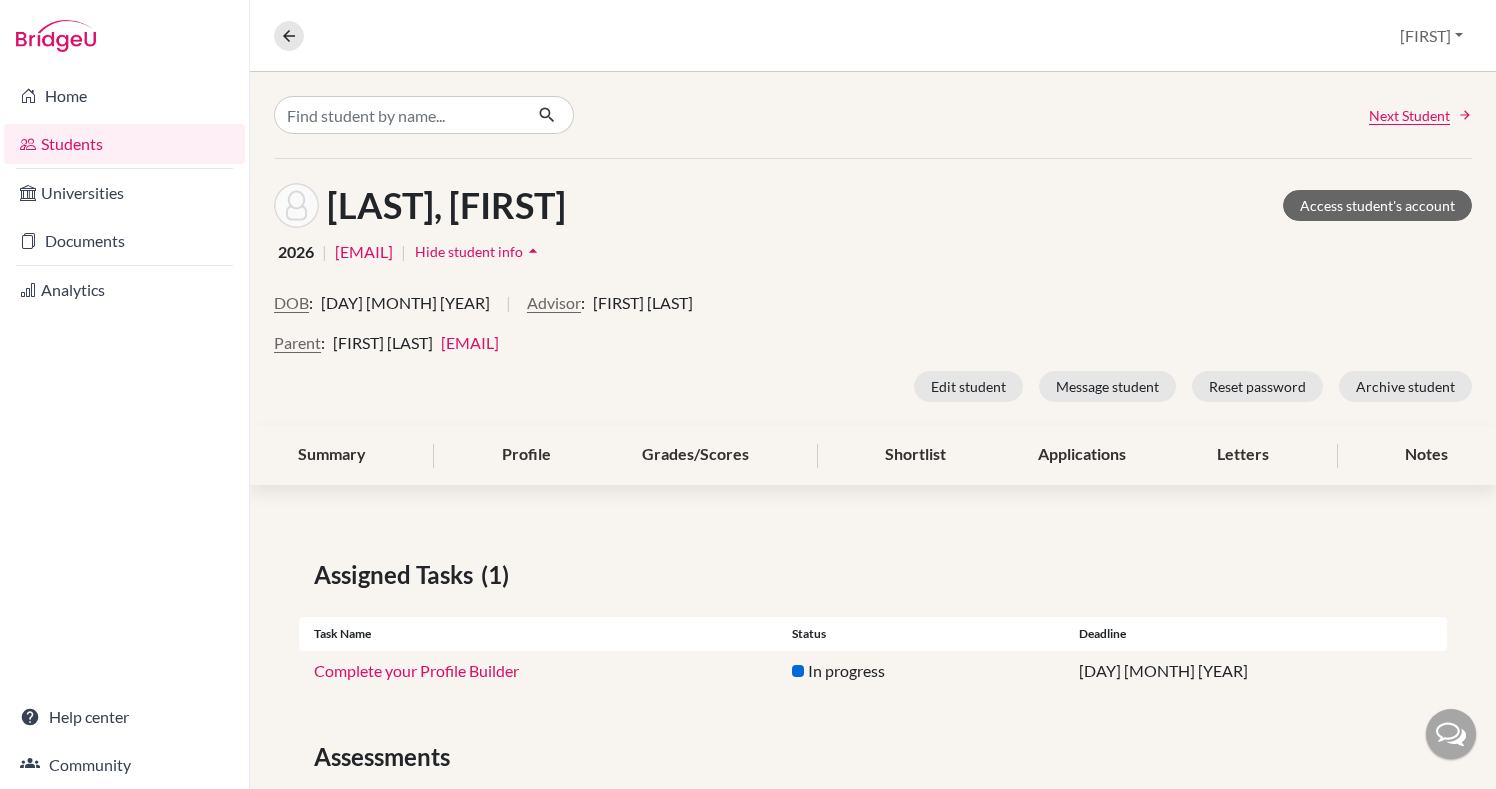 click on "León, André Access student's account" at bounding box center (873, 205) 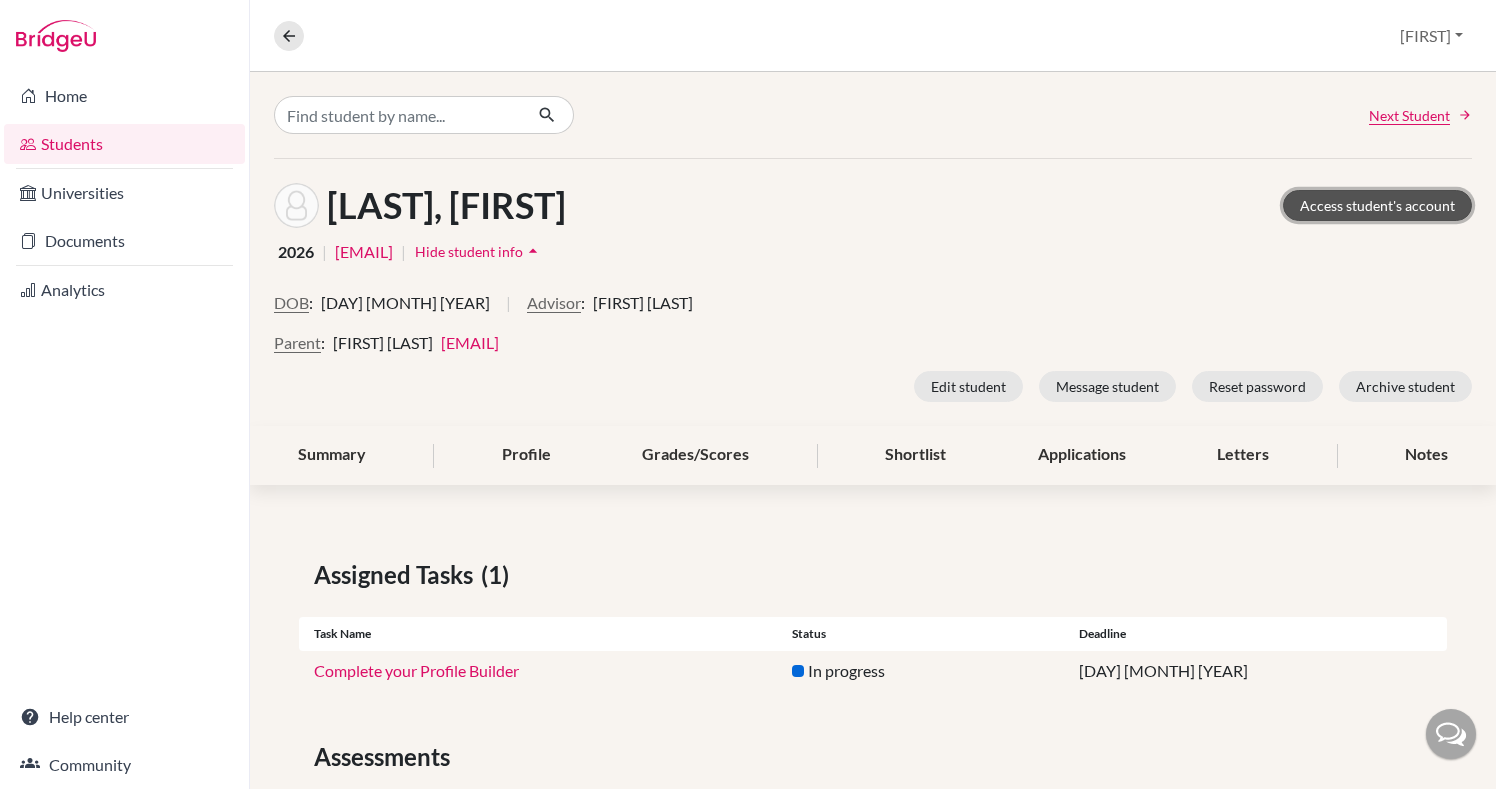 click on "Access student's account" at bounding box center (1377, 205) 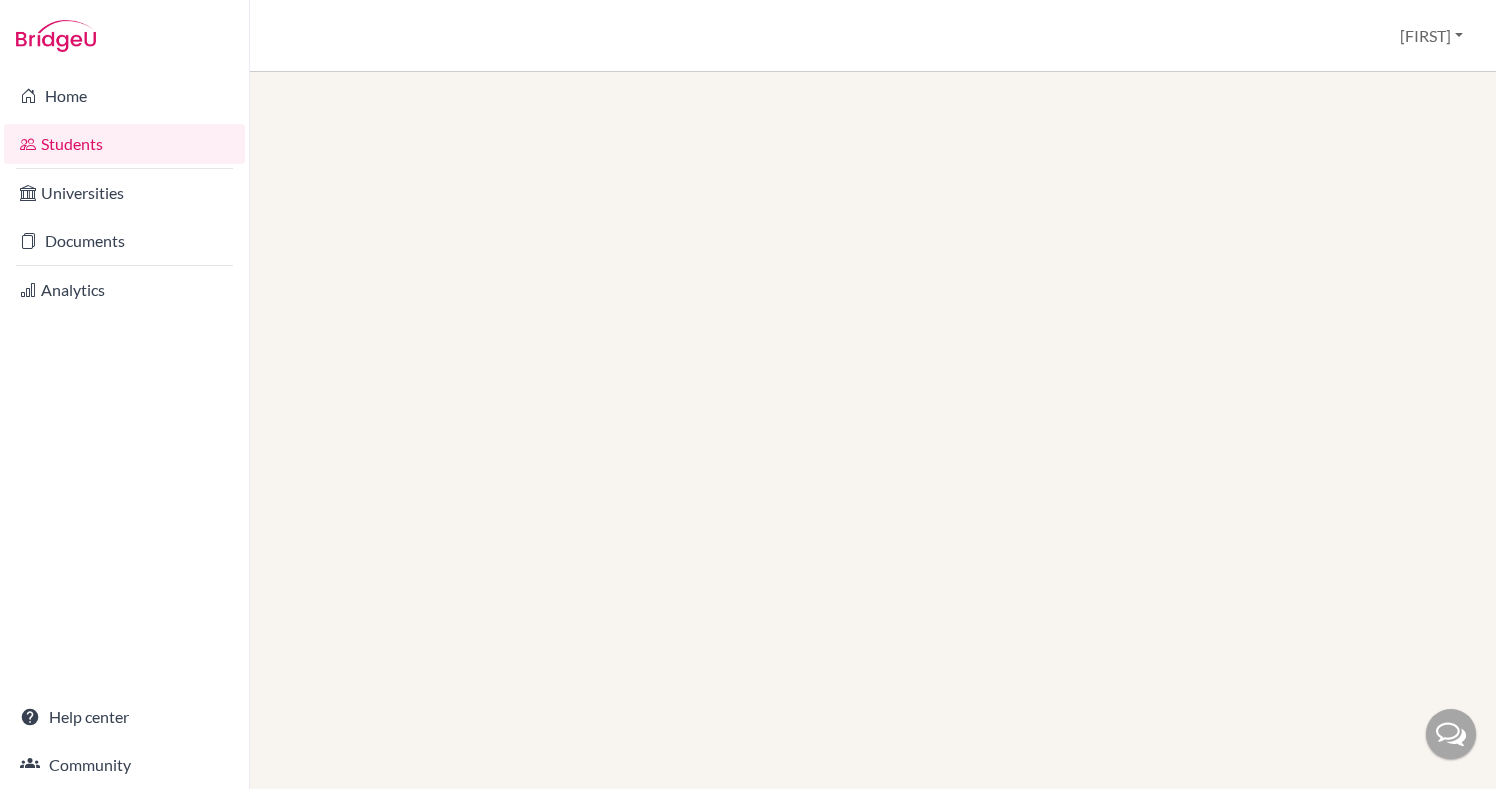 scroll, scrollTop: 0, scrollLeft: 0, axis: both 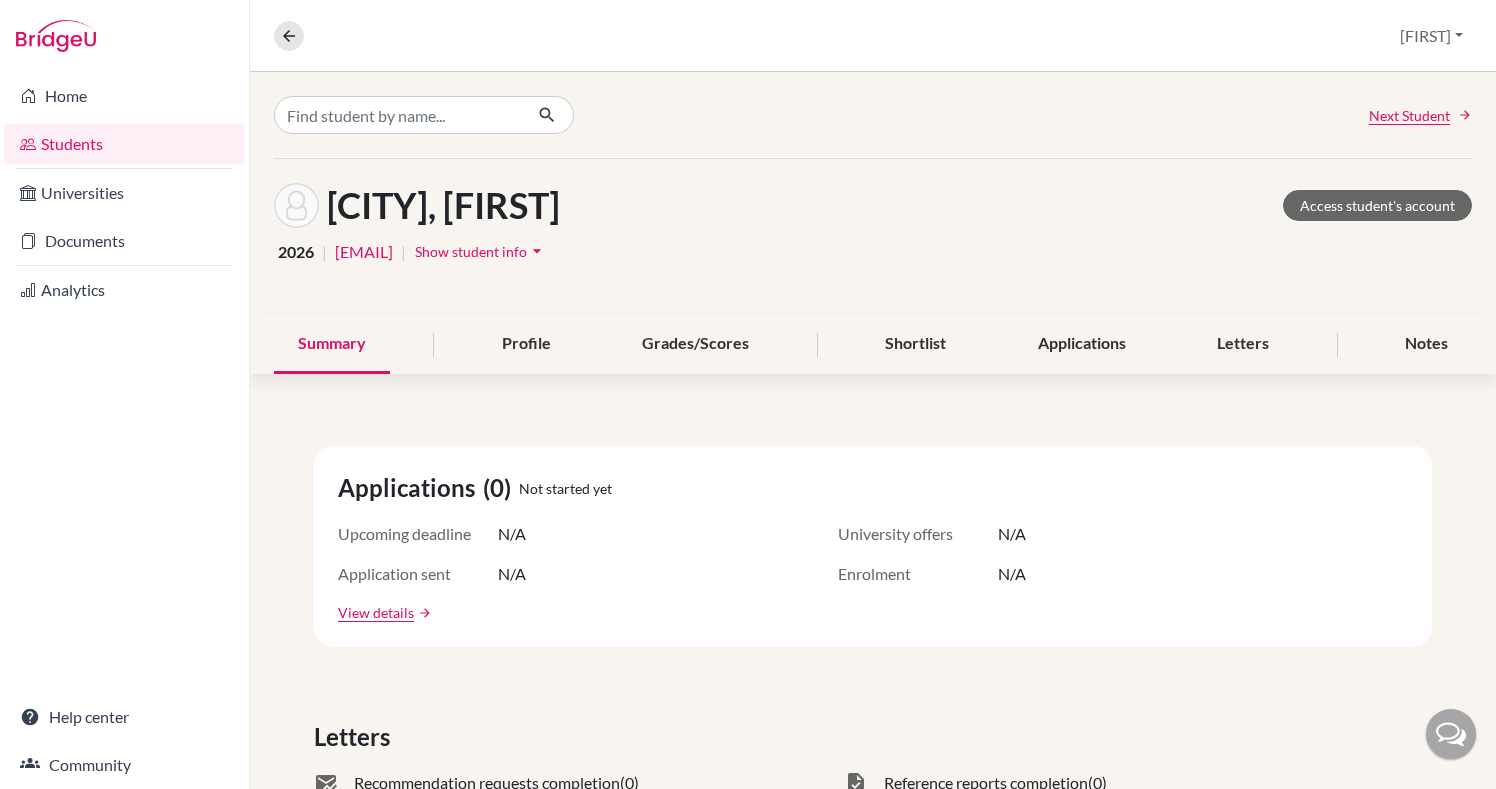 click on "arrow_drop_down" at bounding box center (537, 251) 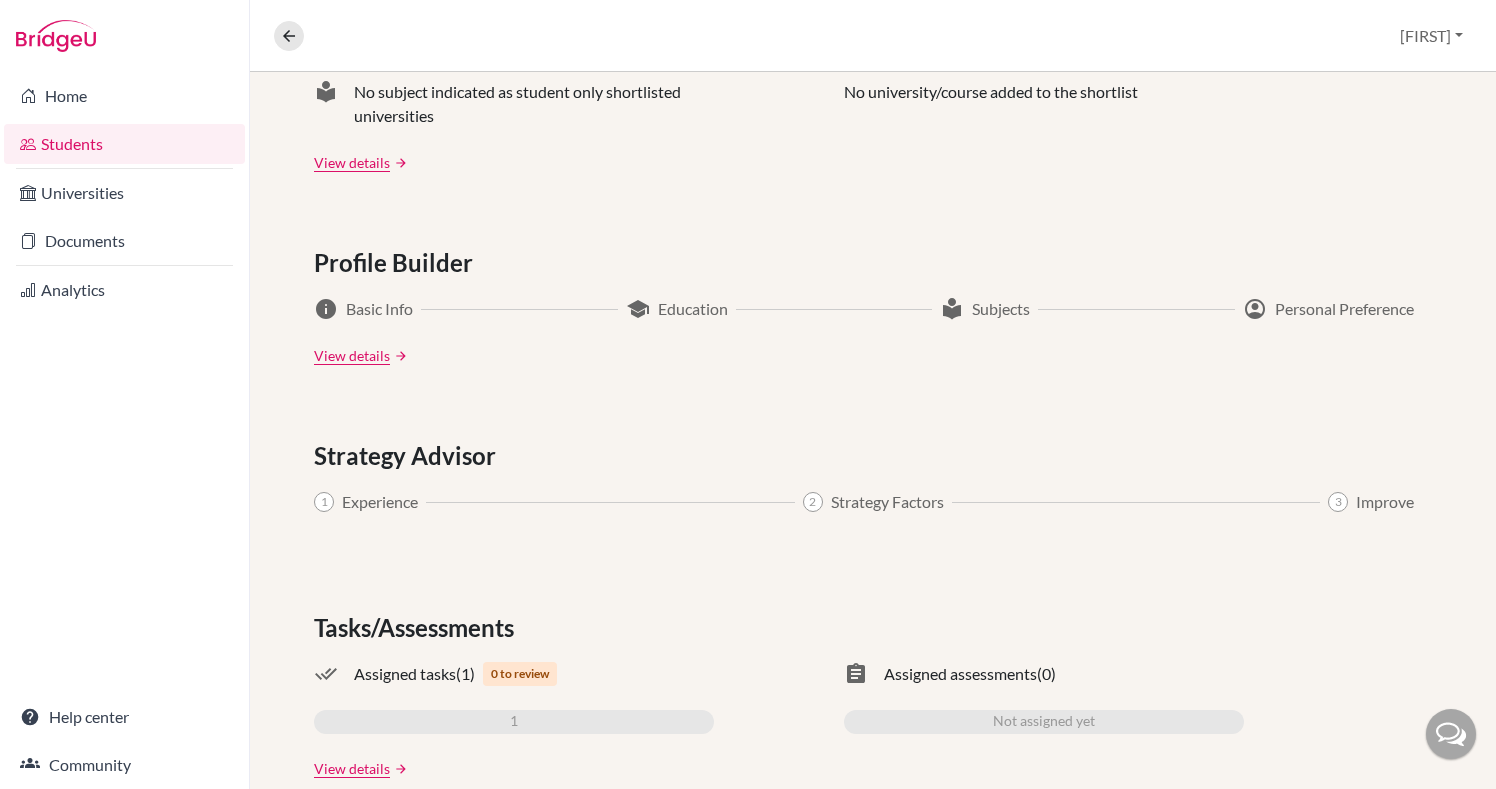 scroll, scrollTop: 1081, scrollLeft: 0, axis: vertical 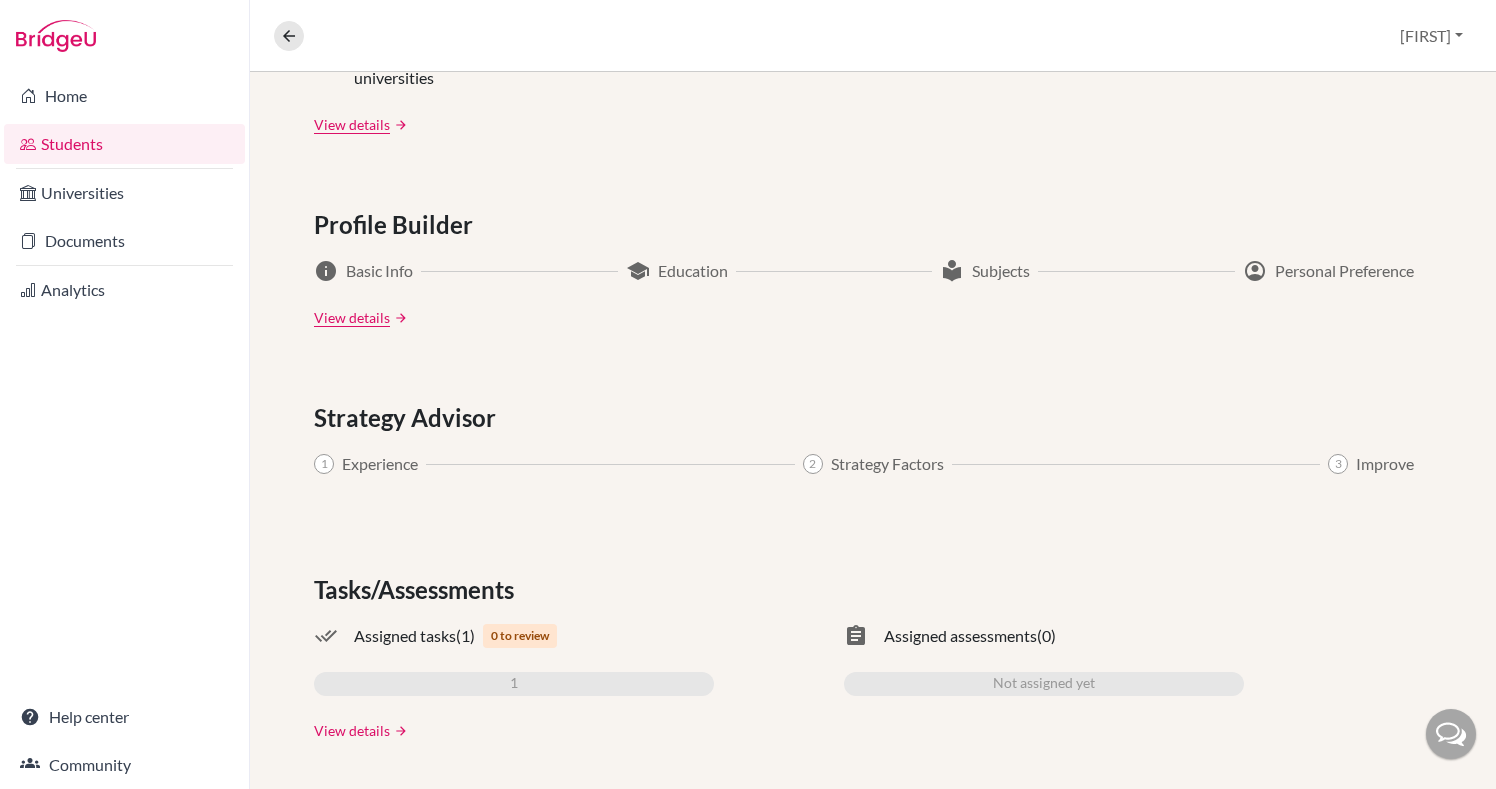 click on "View details" at bounding box center (352, 730) 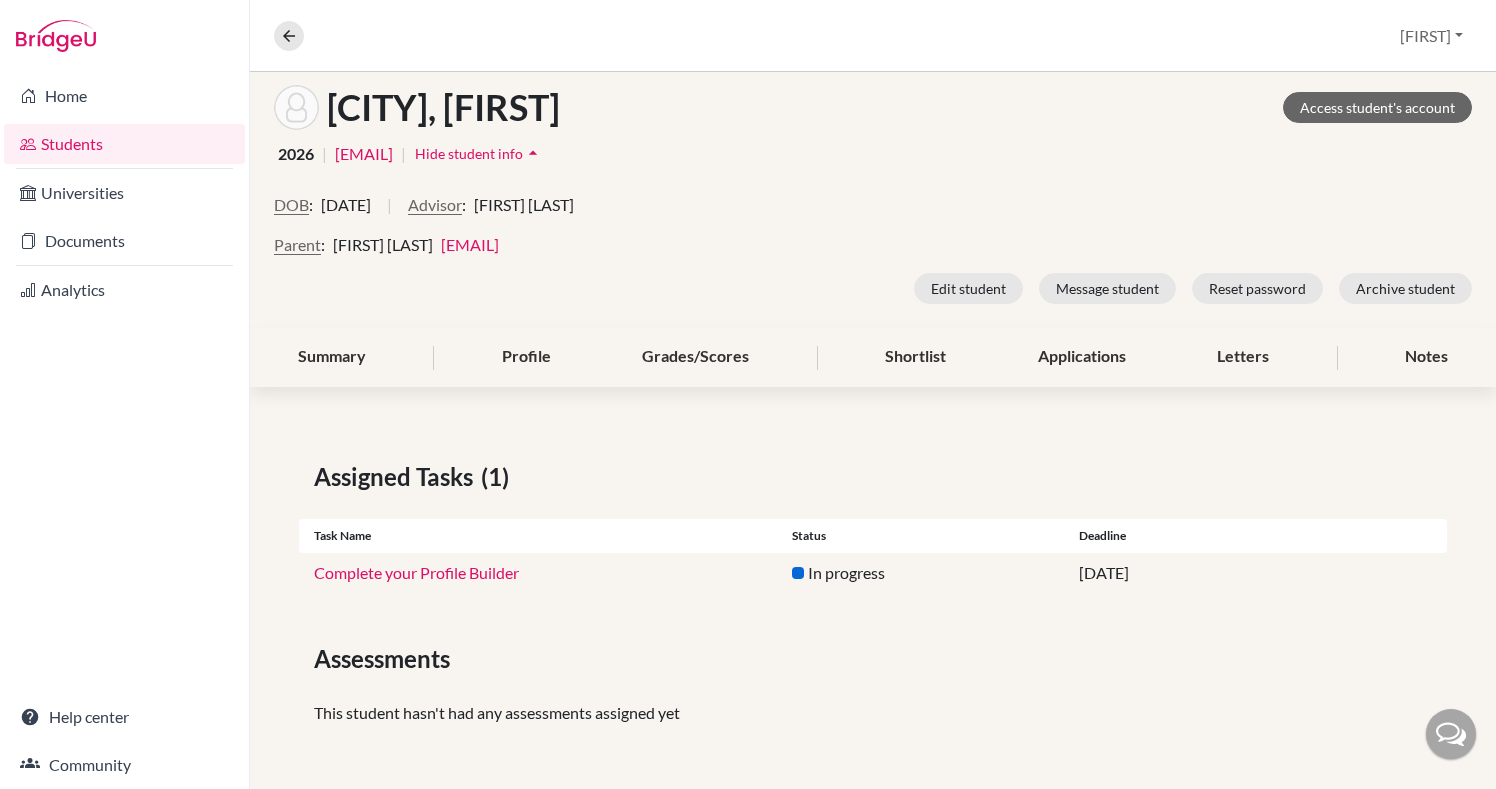 scroll, scrollTop: 0, scrollLeft: 0, axis: both 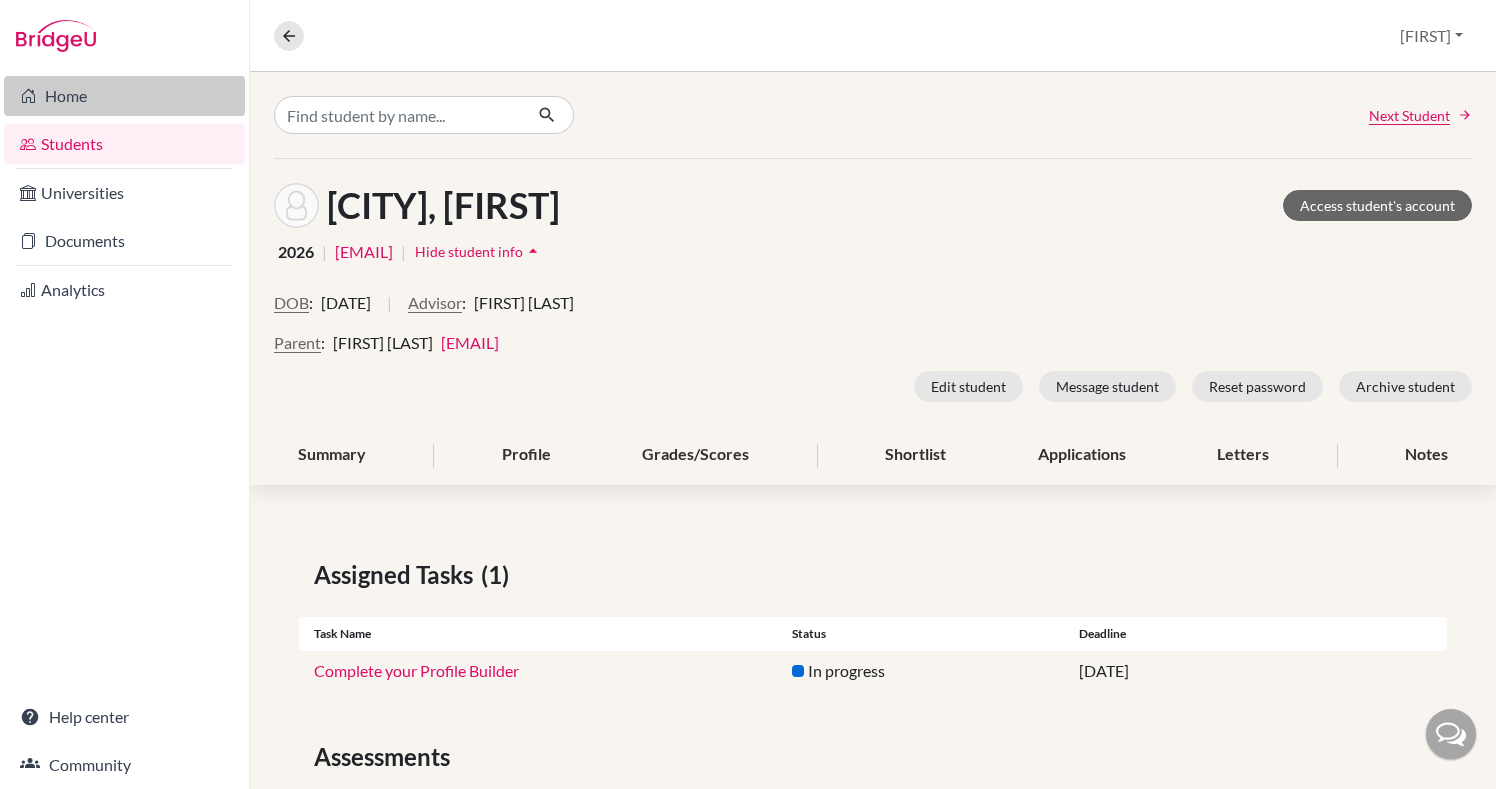 click on "Home" at bounding box center [124, 96] 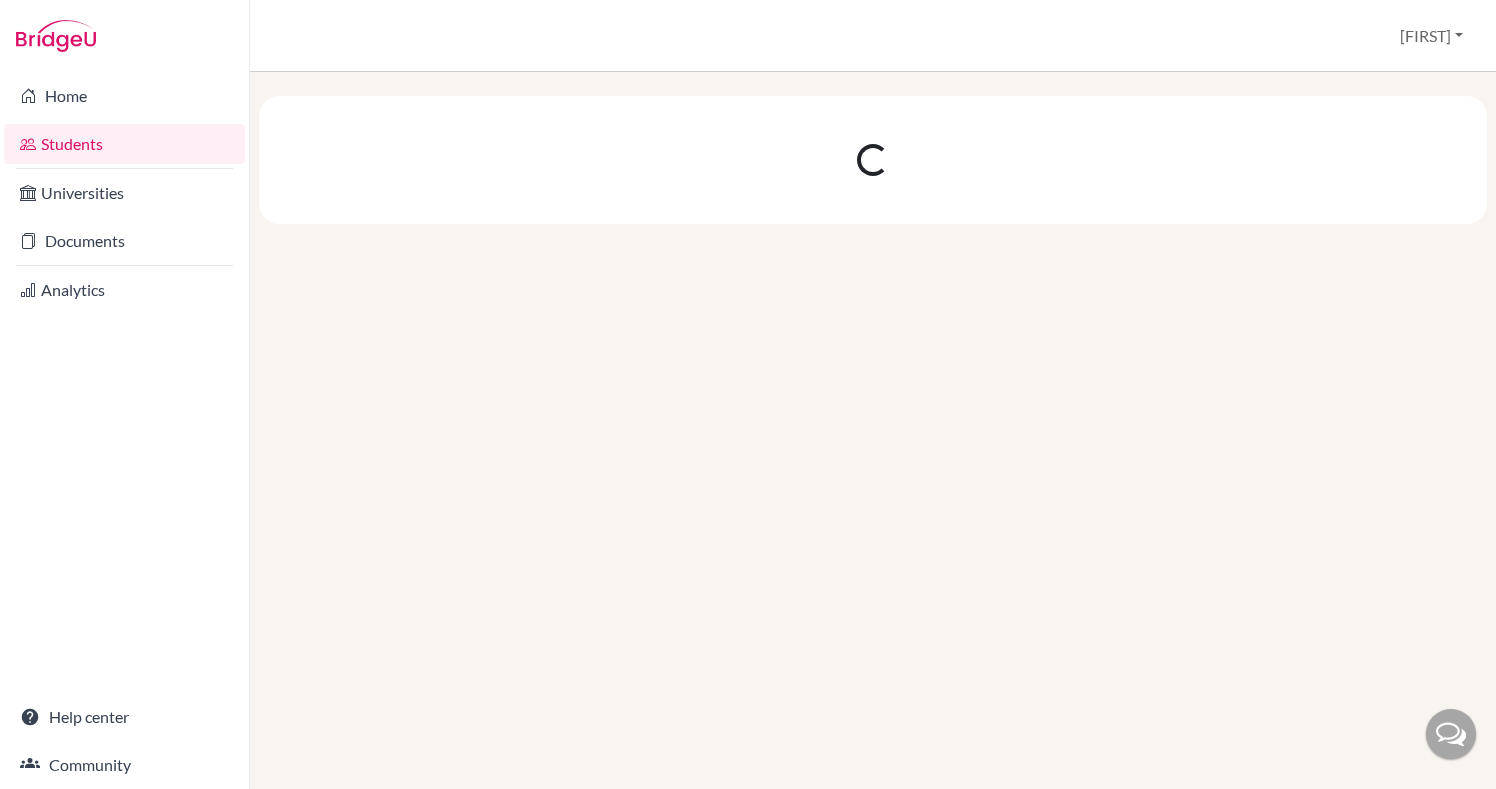 scroll, scrollTop: 0, scrollLeft: 0, axis: both 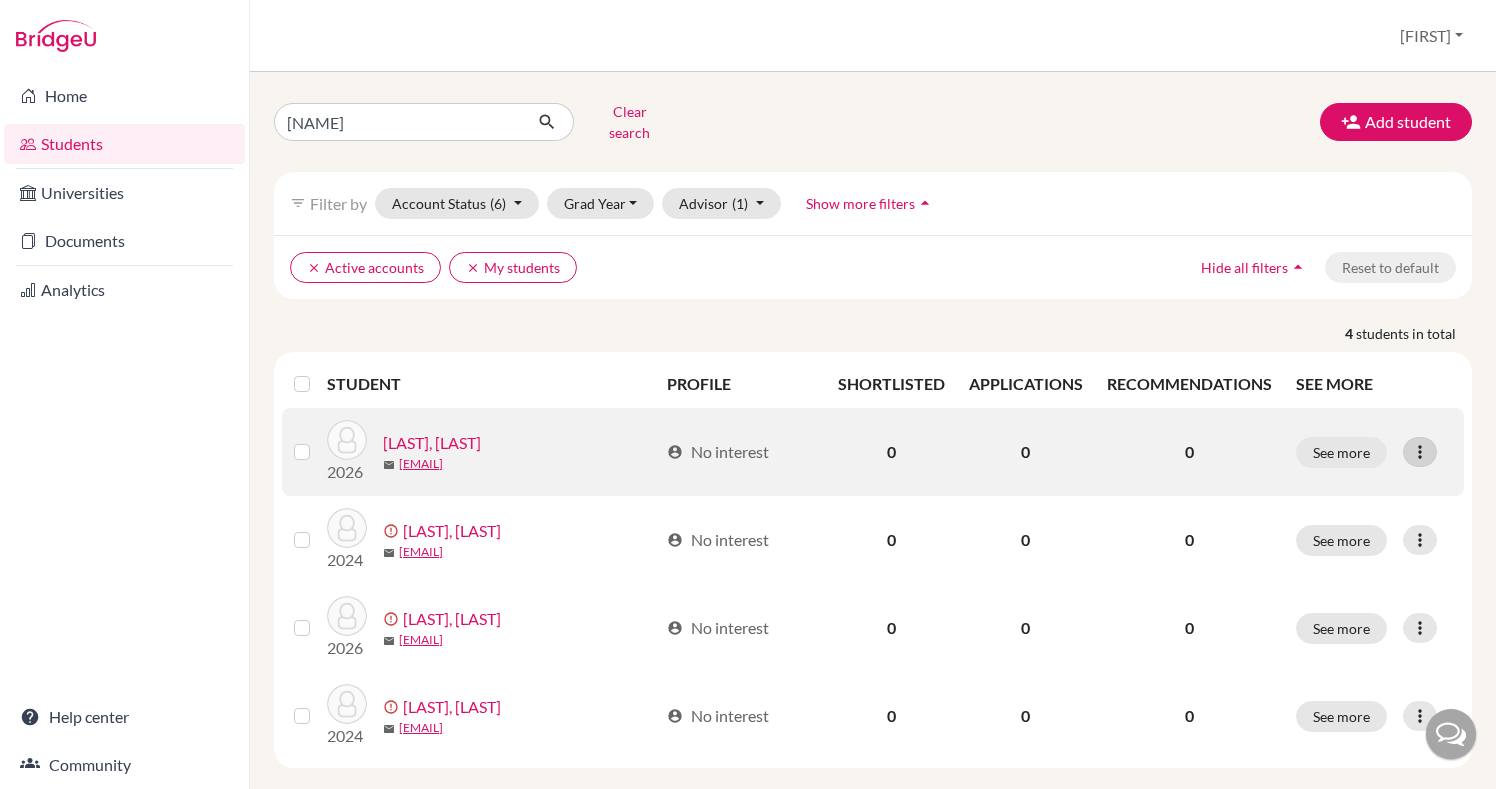 click at bounding box center [1420, 452] 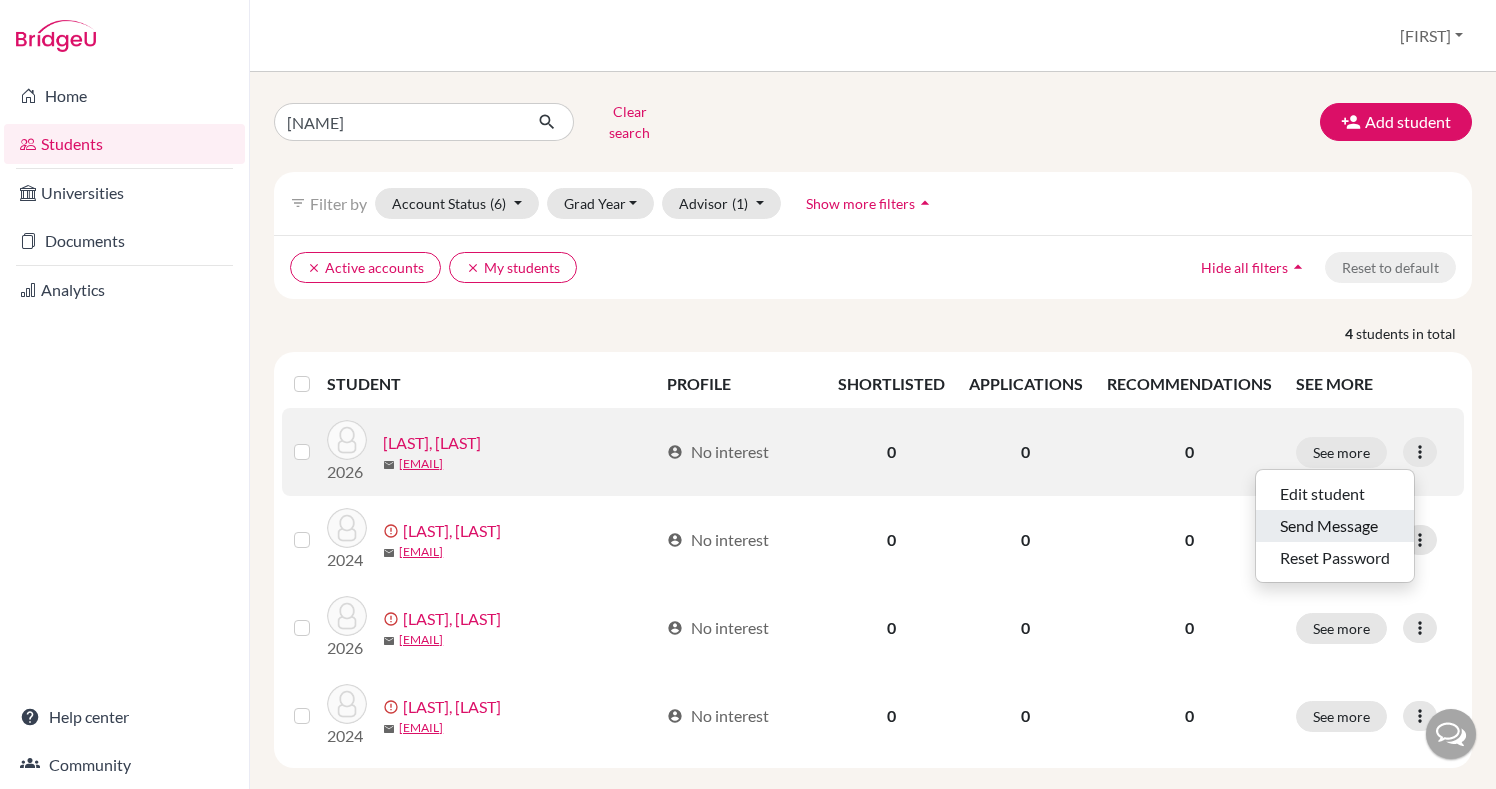 click on "Send Message" at bounding box center [1335, 526] 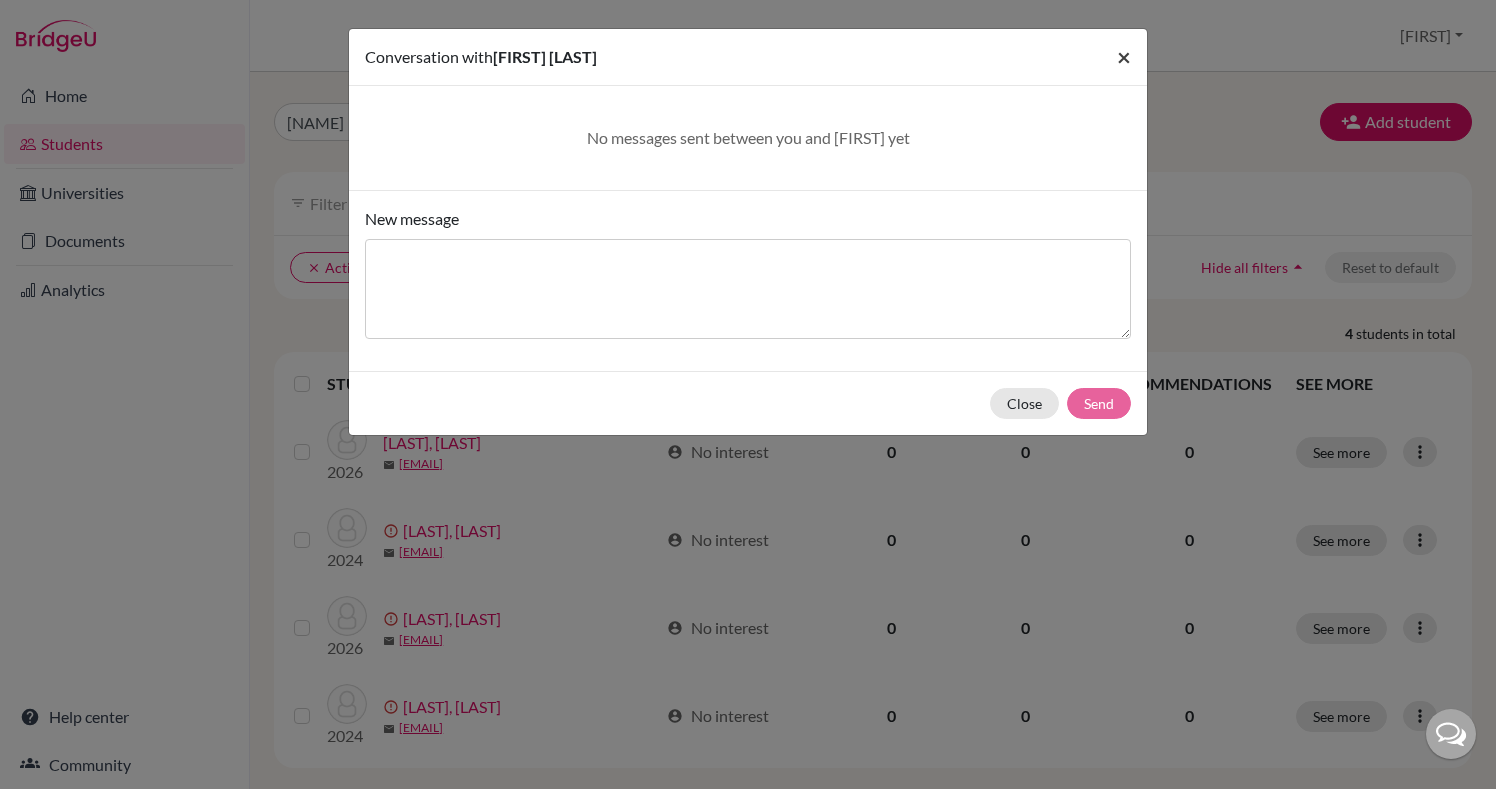 click on "×" at bounding box center [1124, 57] 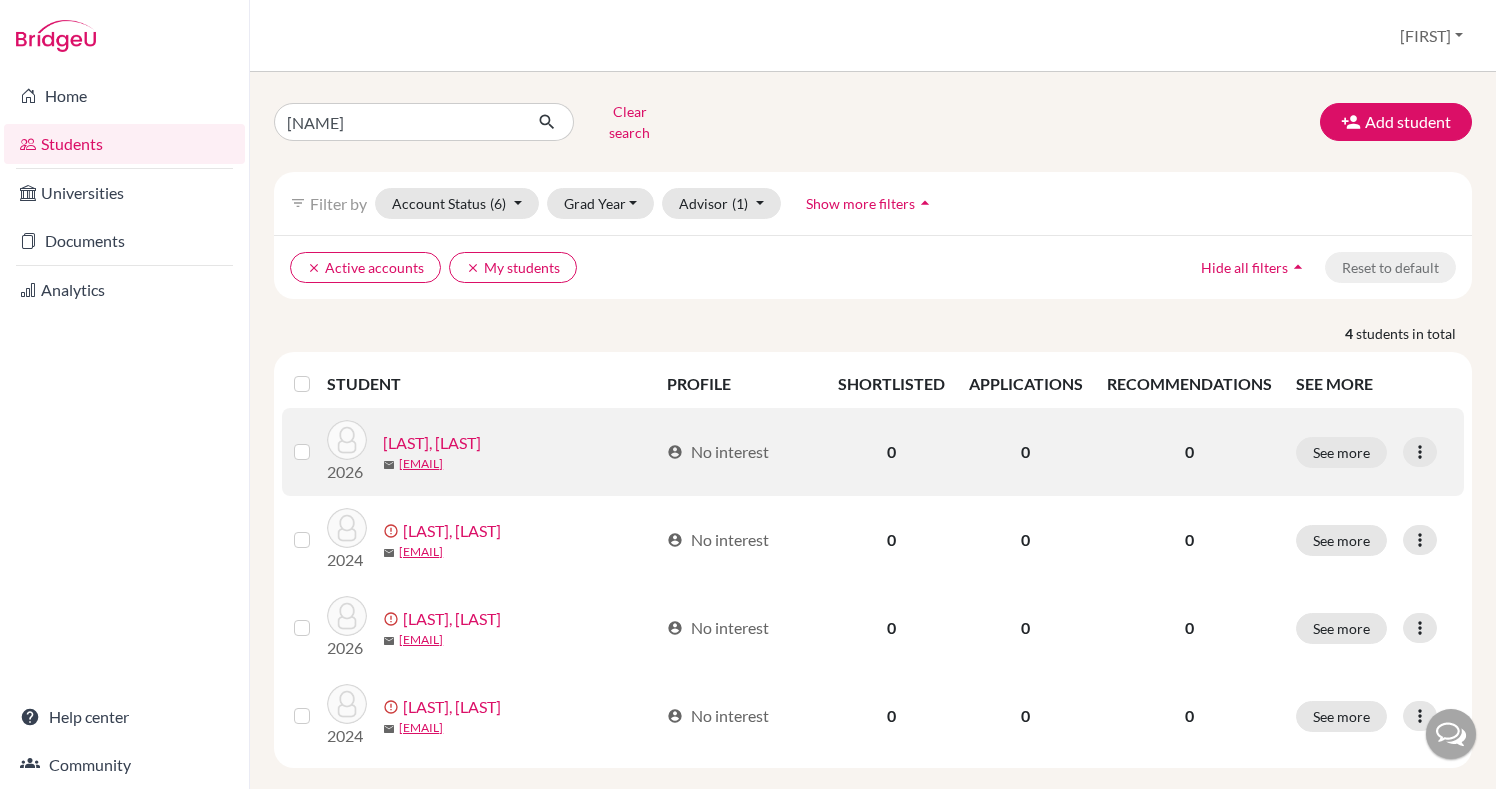 click on "[LAST], [LAST]" at bounding box center (432, 443) 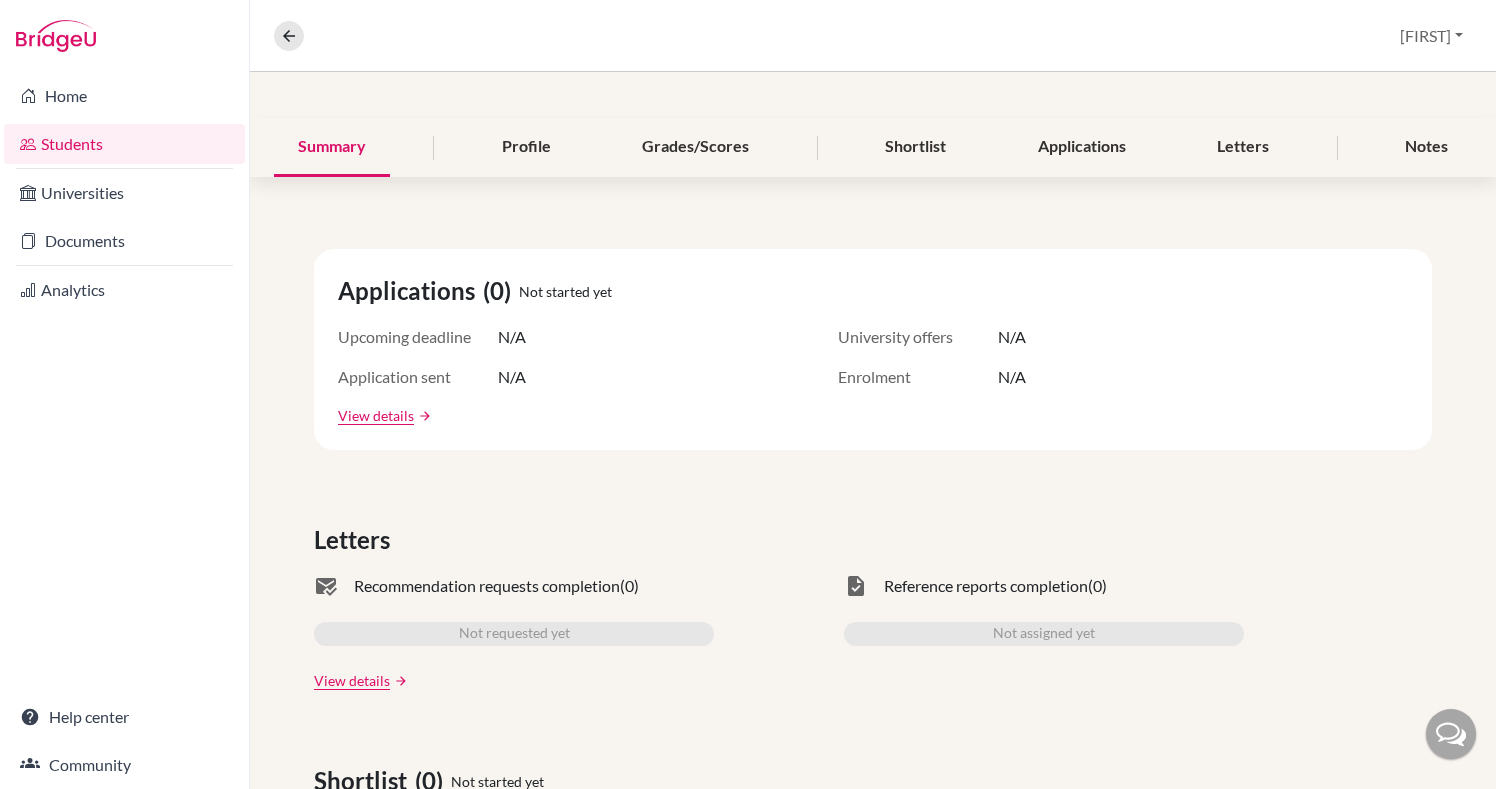 scroll, scrollTop: 0, scrollLeft: 0, axis: both 